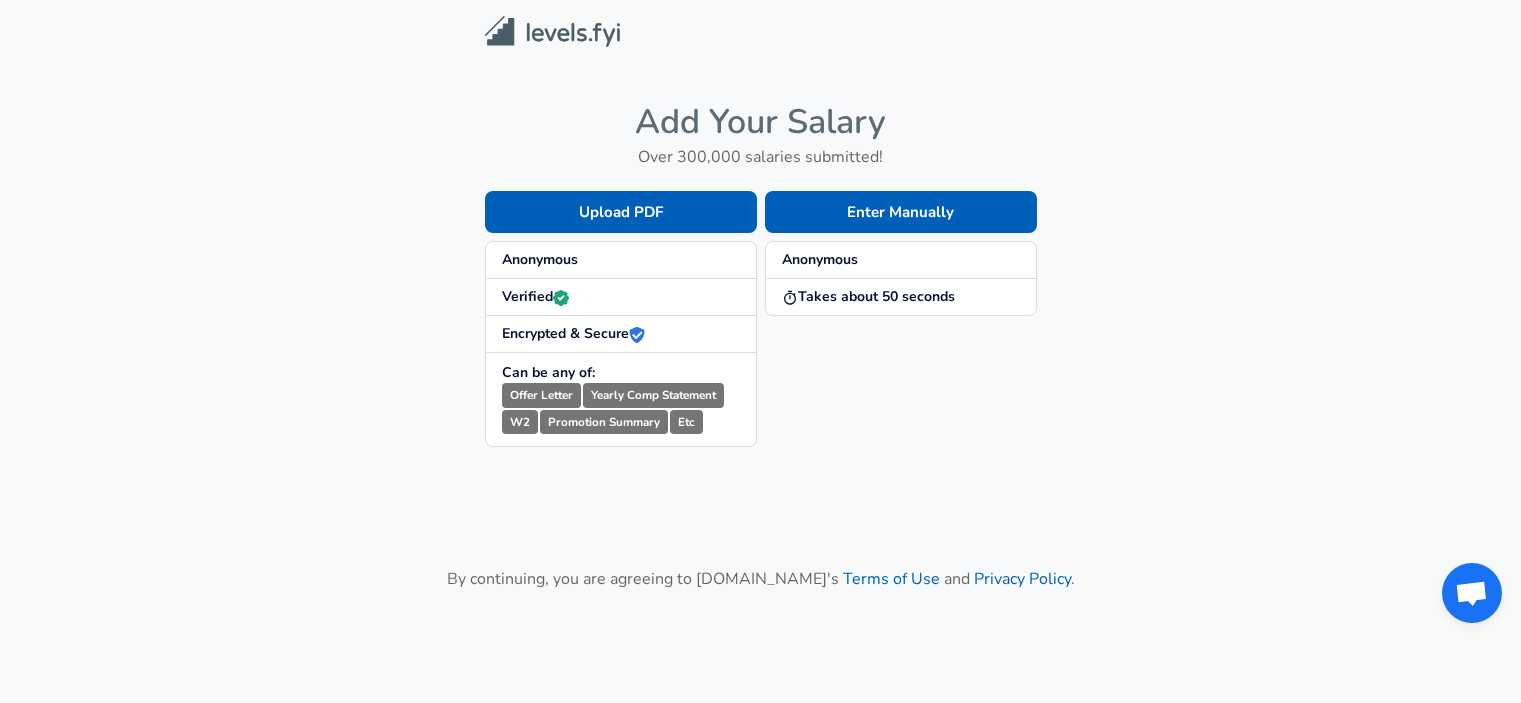 scroll, scrollTop: 0, scrollLeft: 0, axis: both 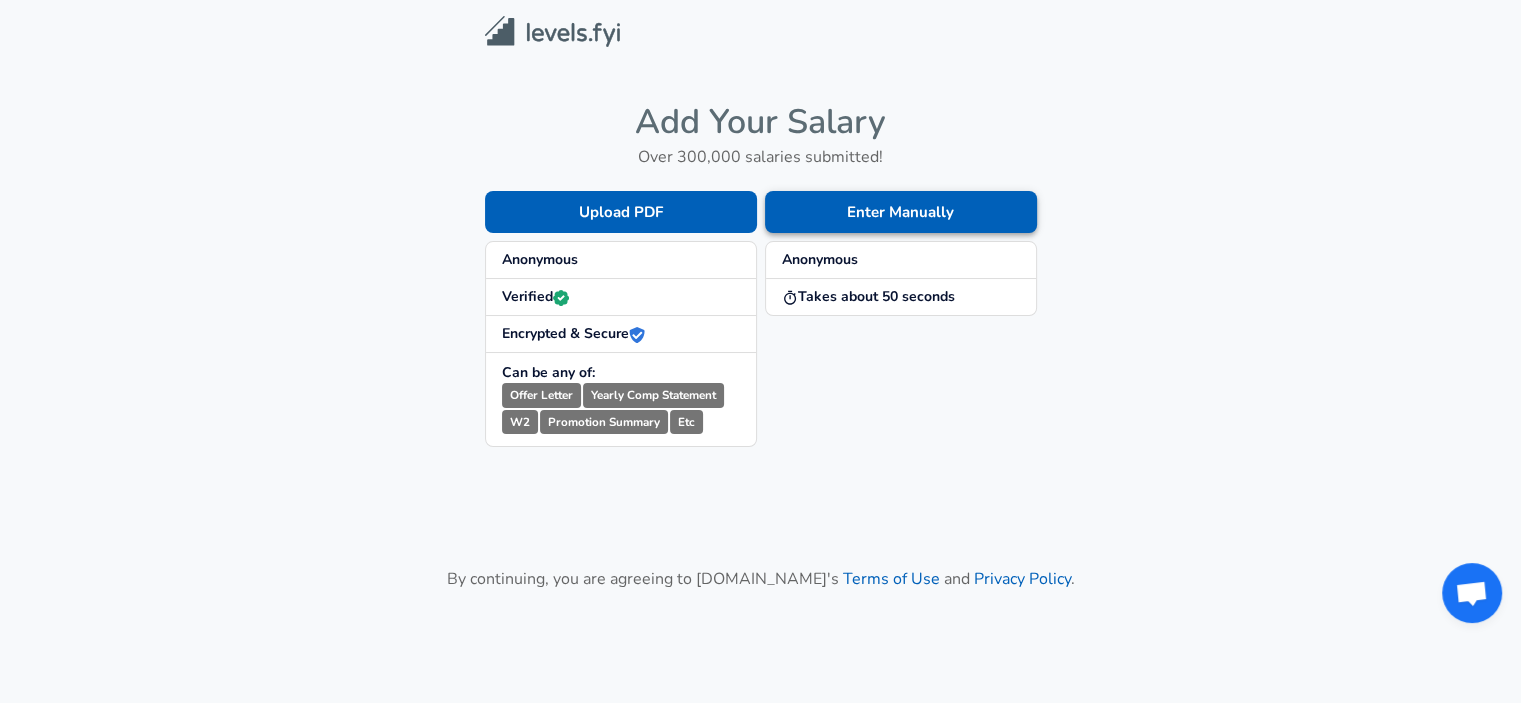 click on "Enter Manually" at bounding box center [901, 212] 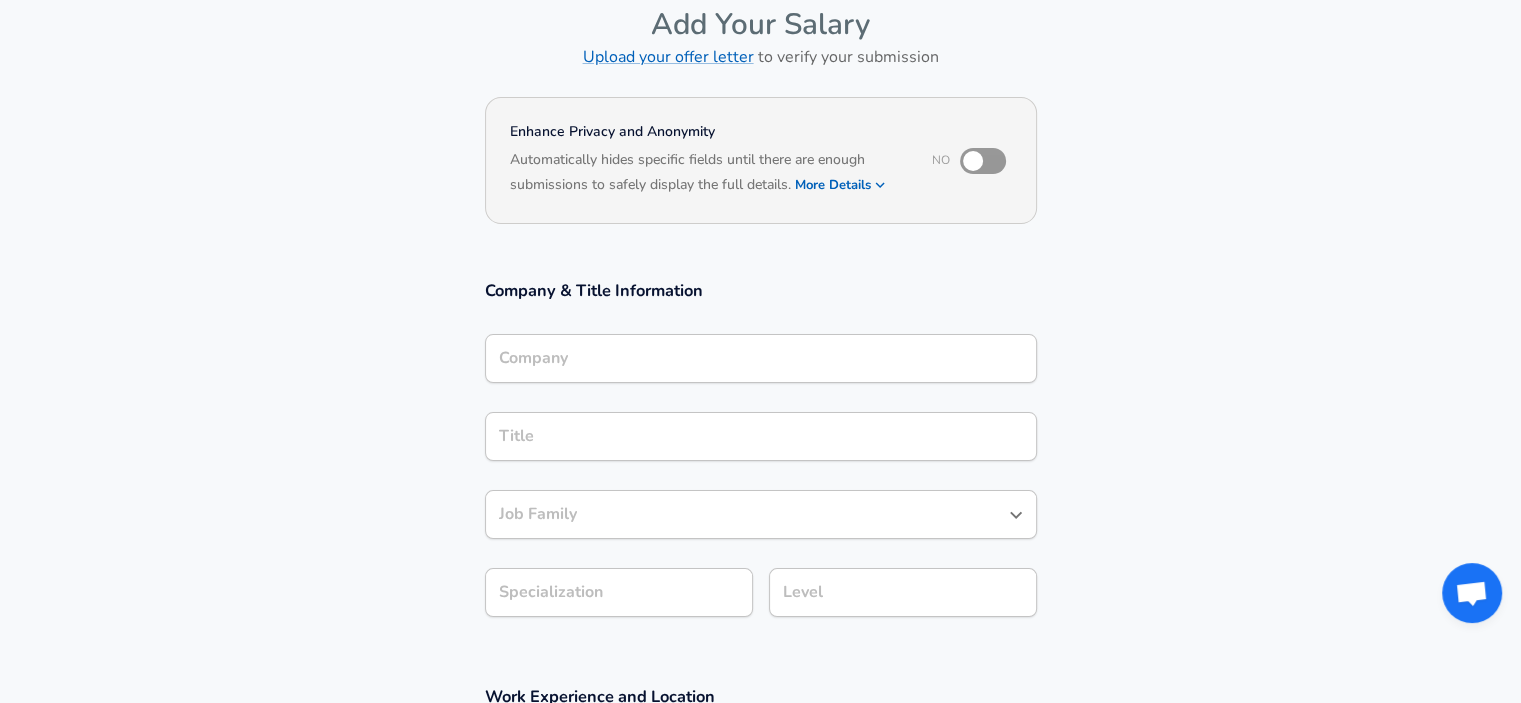 click on "Company" at bounding box center (761, 358) 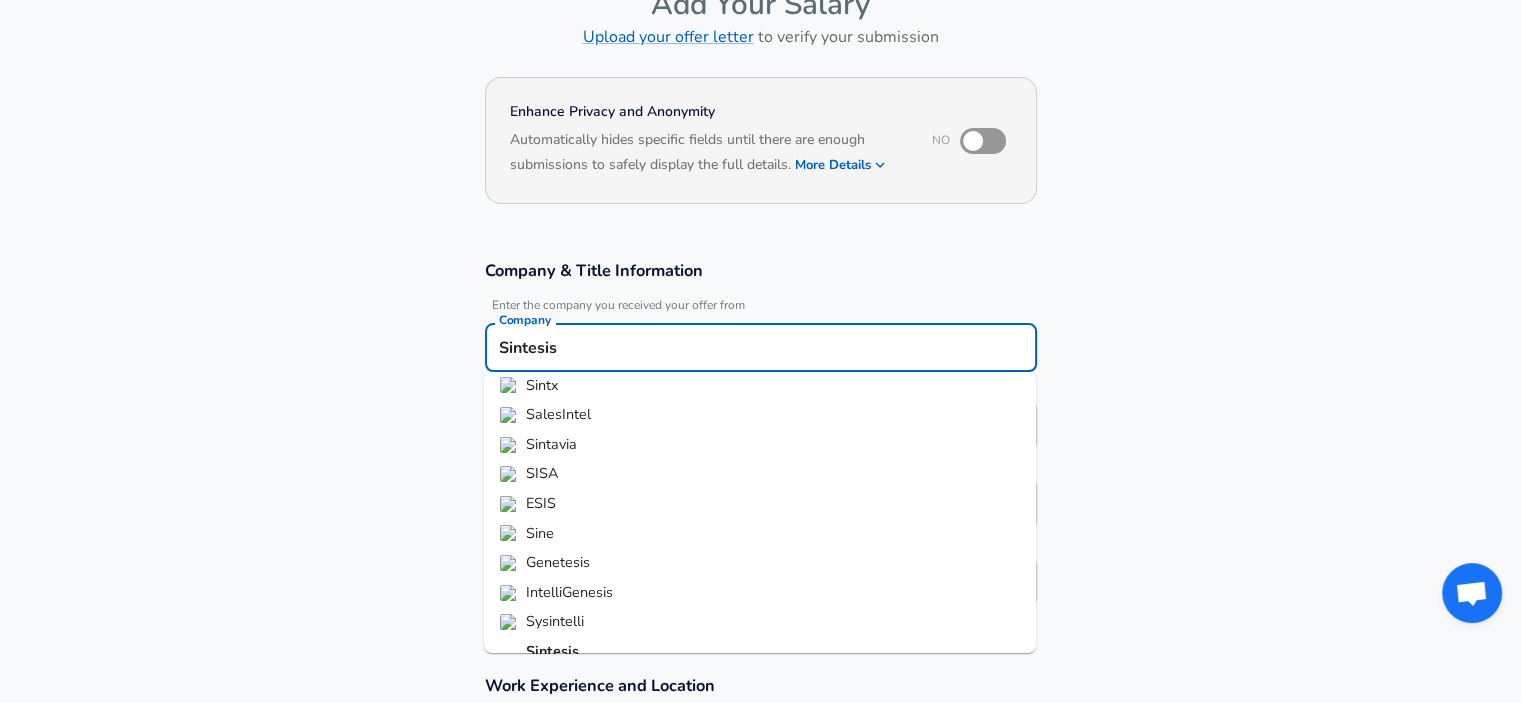 scroll, scrollTop: 60, scrollLeft: 0, axis: vertical 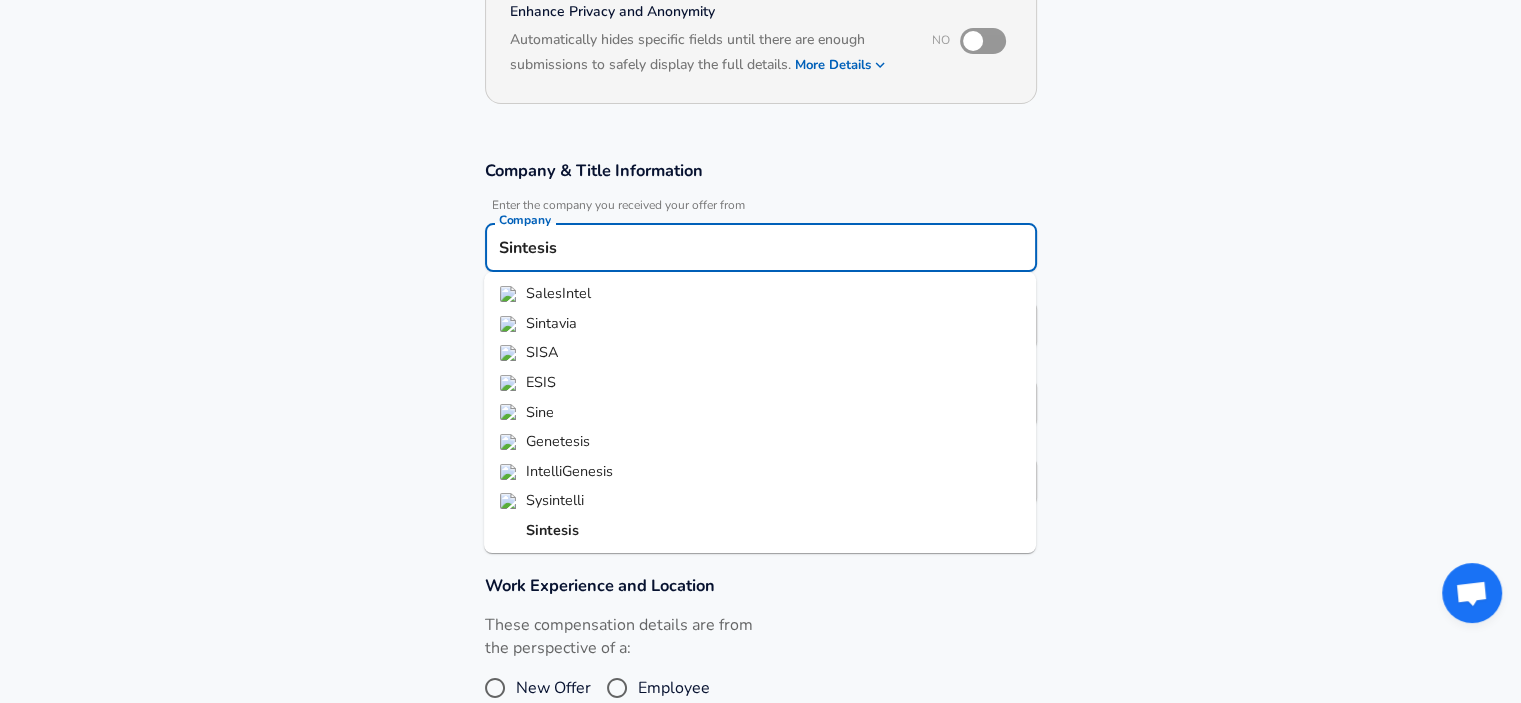 click on "Sintesis" at bounding box center [760, 531] 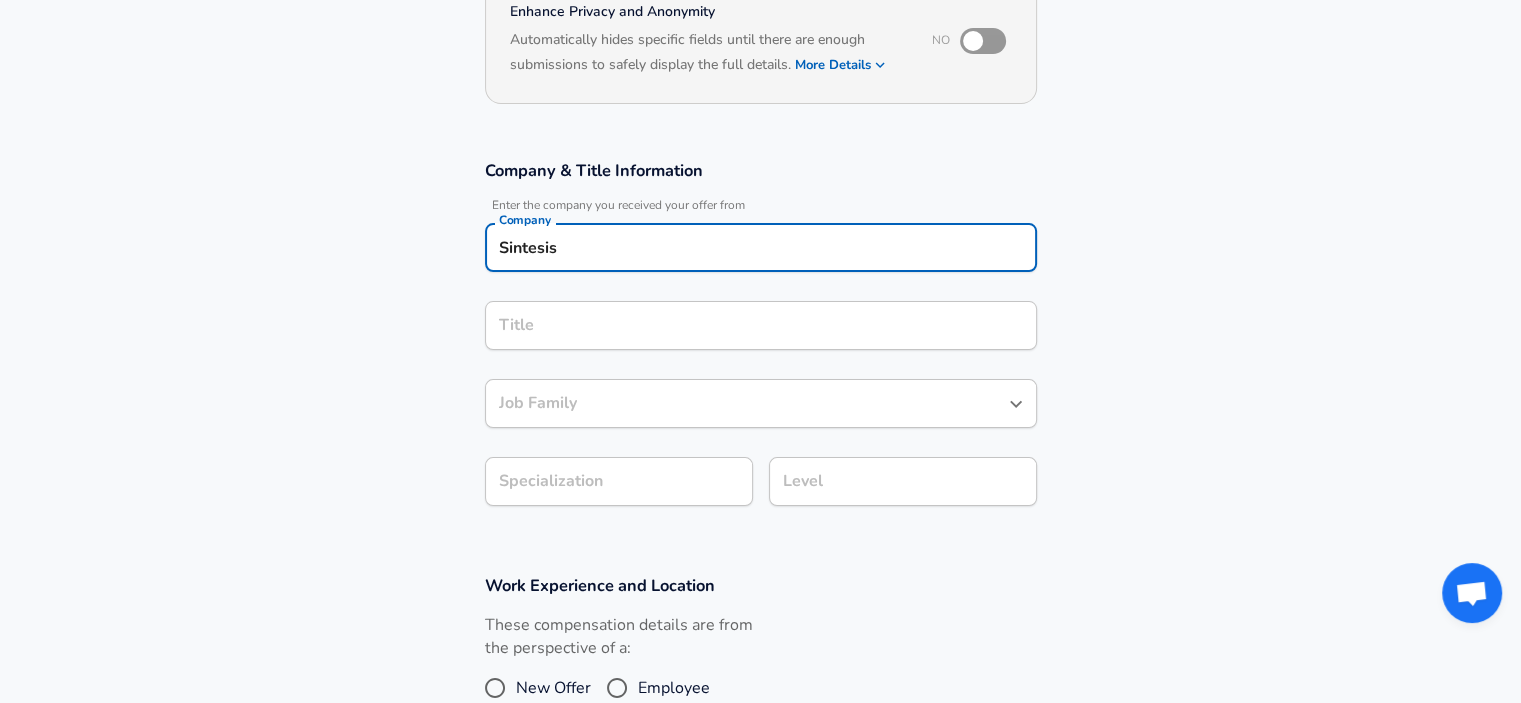 type on "Sintesis" 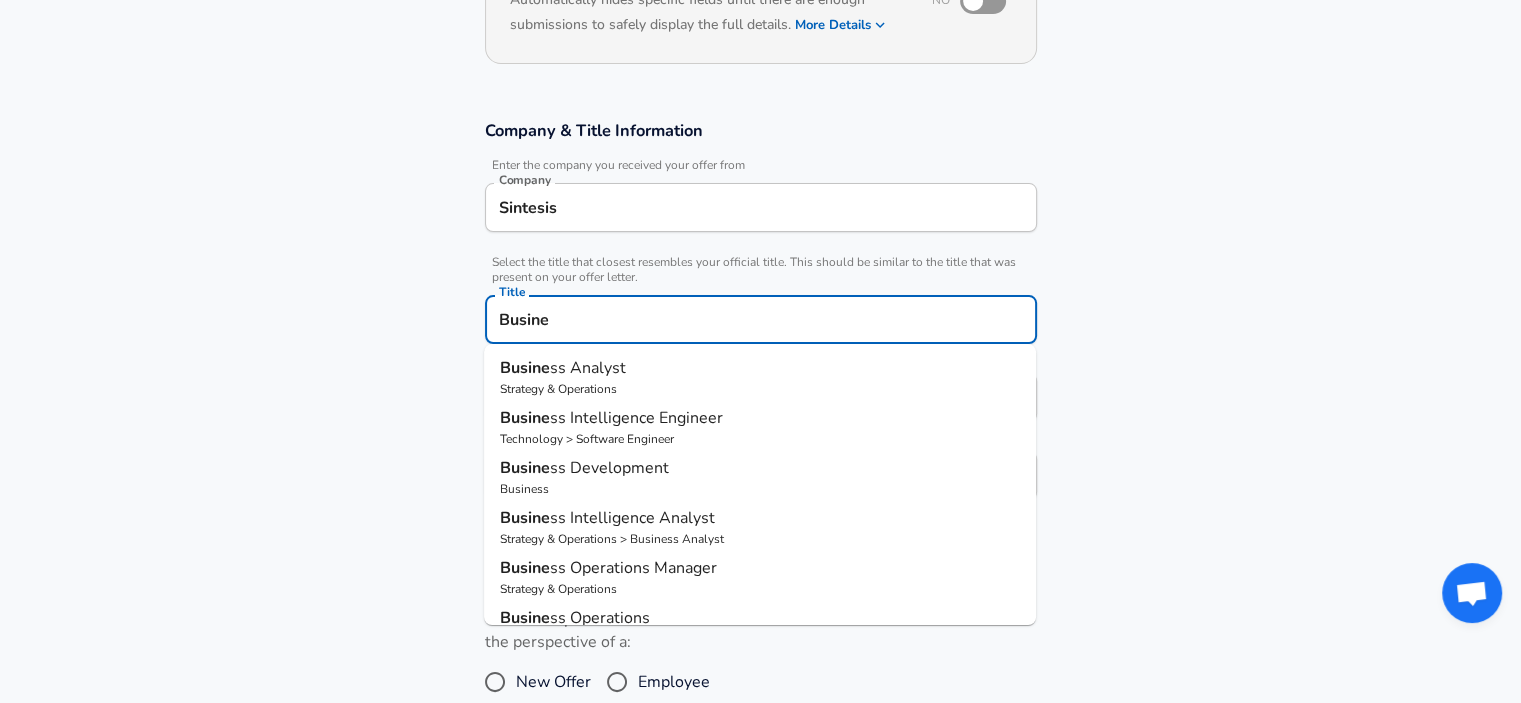 click on "ss Intelligence Analyst" at bounding box center [632, 518] 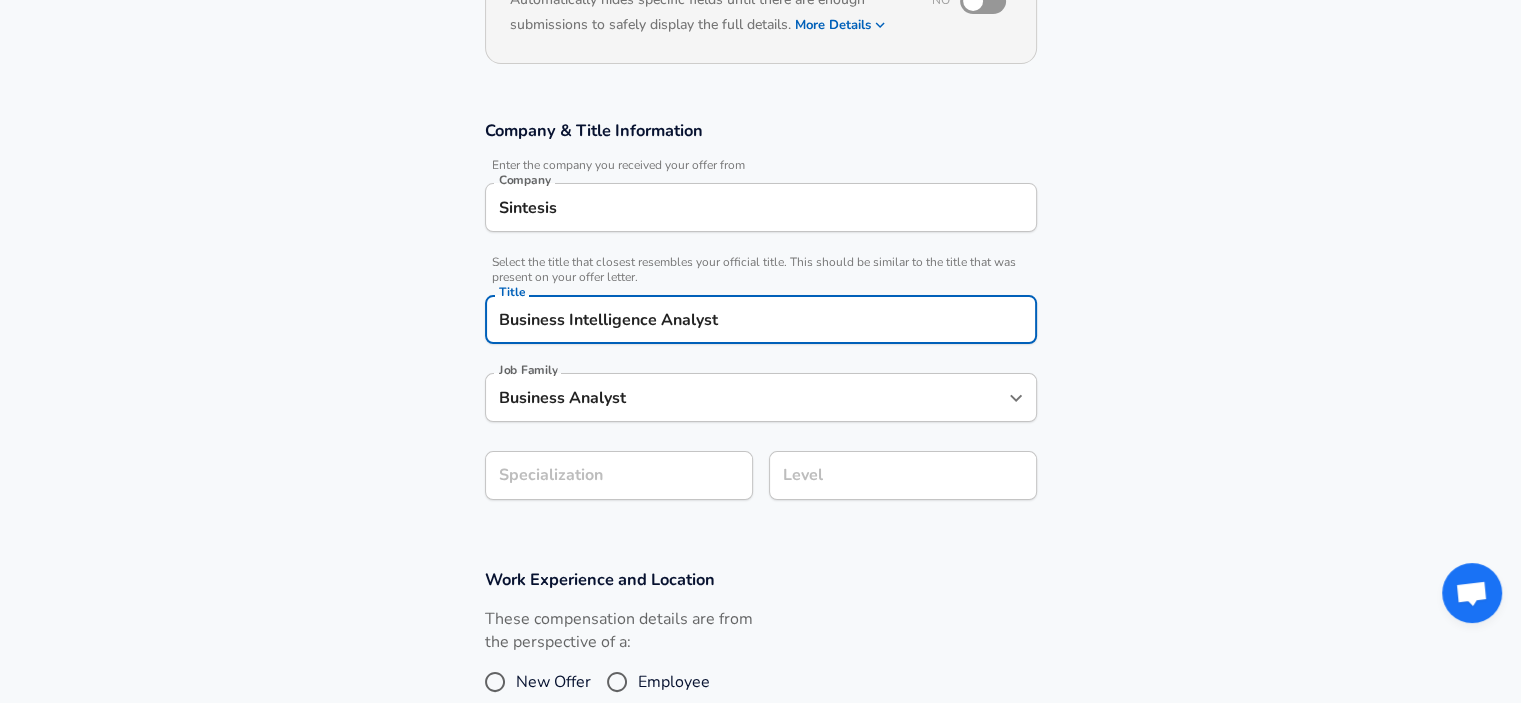 type on "Business Intelligence Analyst" 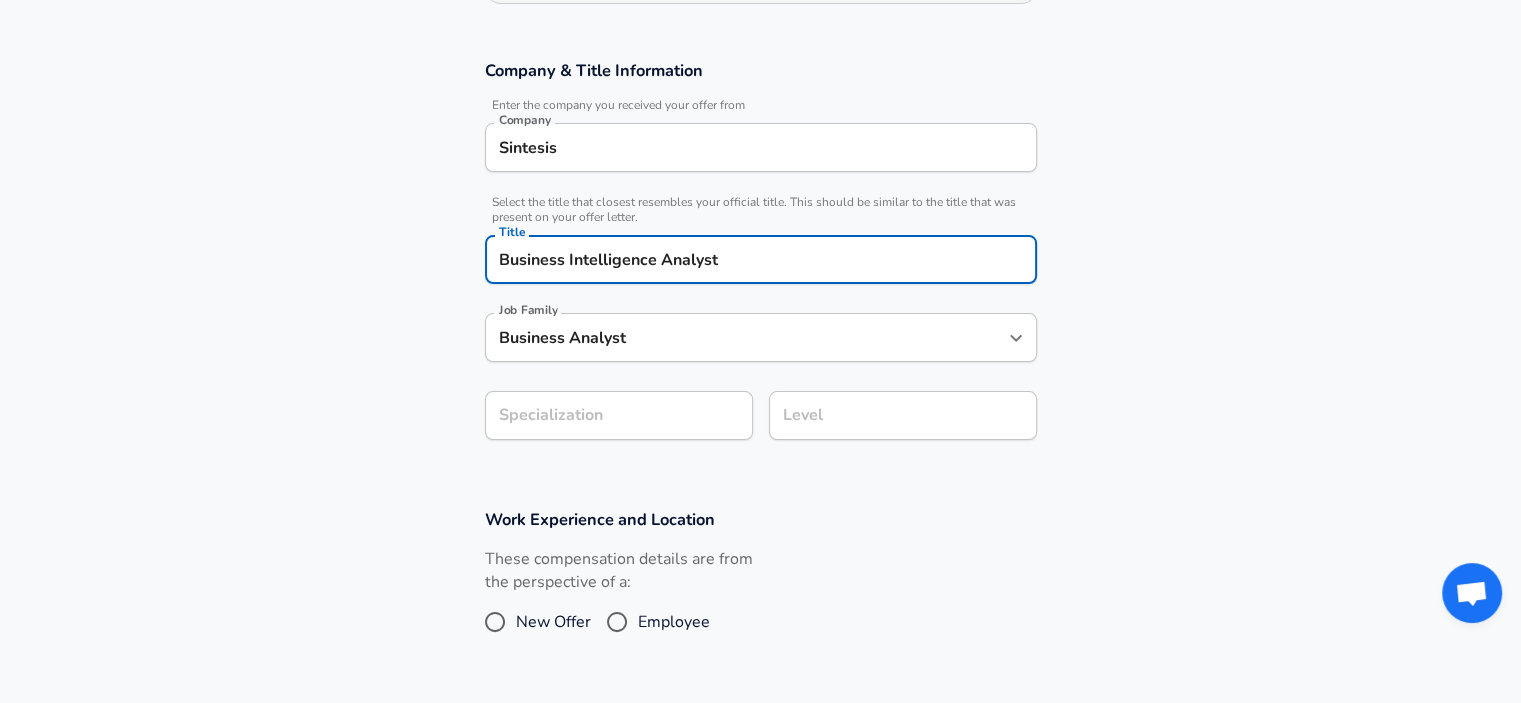 click on "Company & Title Information   Enter the company you received your offer from Company Sintesis Company   Select the title that closest resembles your official title. This should be similar to the title that was present on your offer letter. Title Business Intelligence Analyst Title Job Family Business Analyst Job Family Specialization Specialization Level Level" at bounding box center [760, 260] 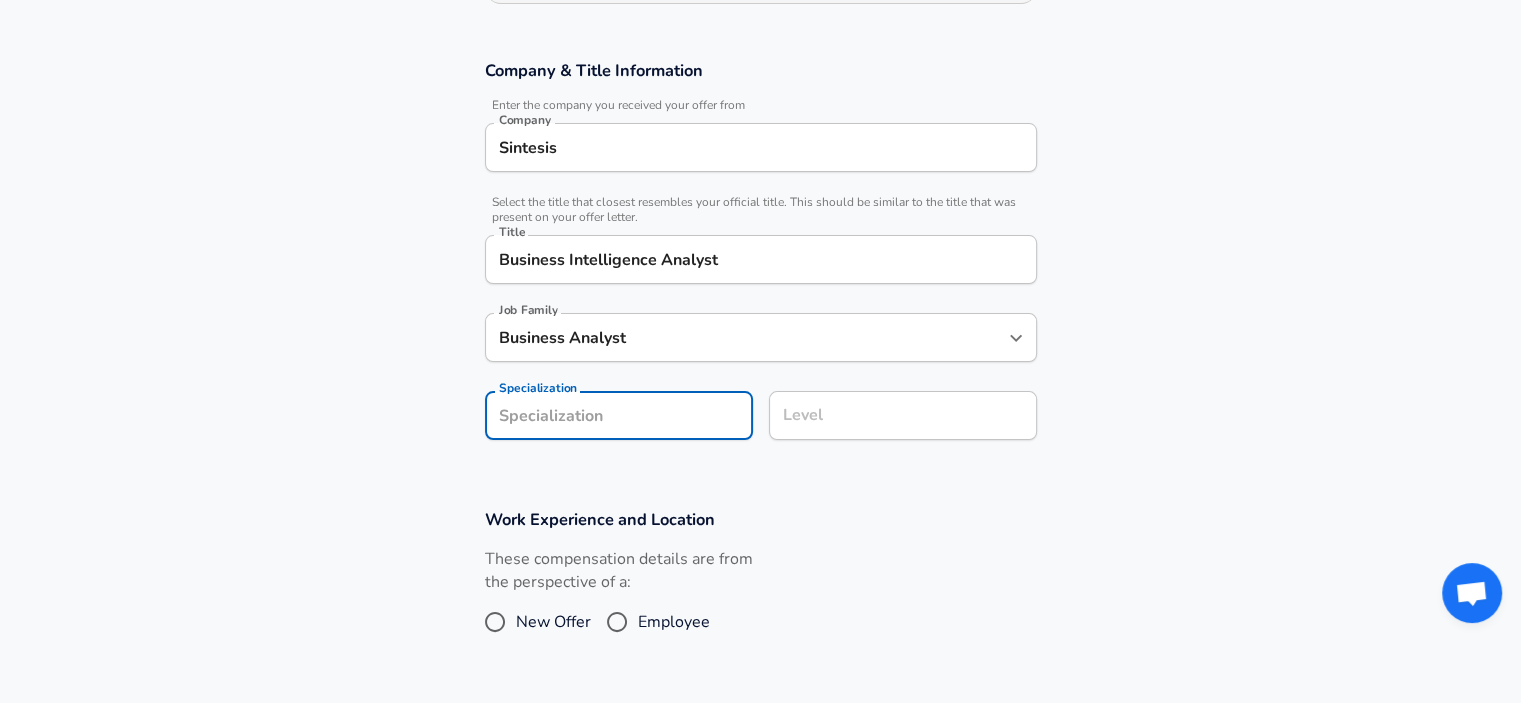click on "Company & Title Information   Enter the company you received your offer from Company Sintesis Company   Select the title that closest resembles your official title. This should be similar to the title that was present on your offer letter. Title Business Intelligence Analyst Title Job Family Business Analyst Job Family Specialization Specialization Level Level" at bounding box center [760, 260] 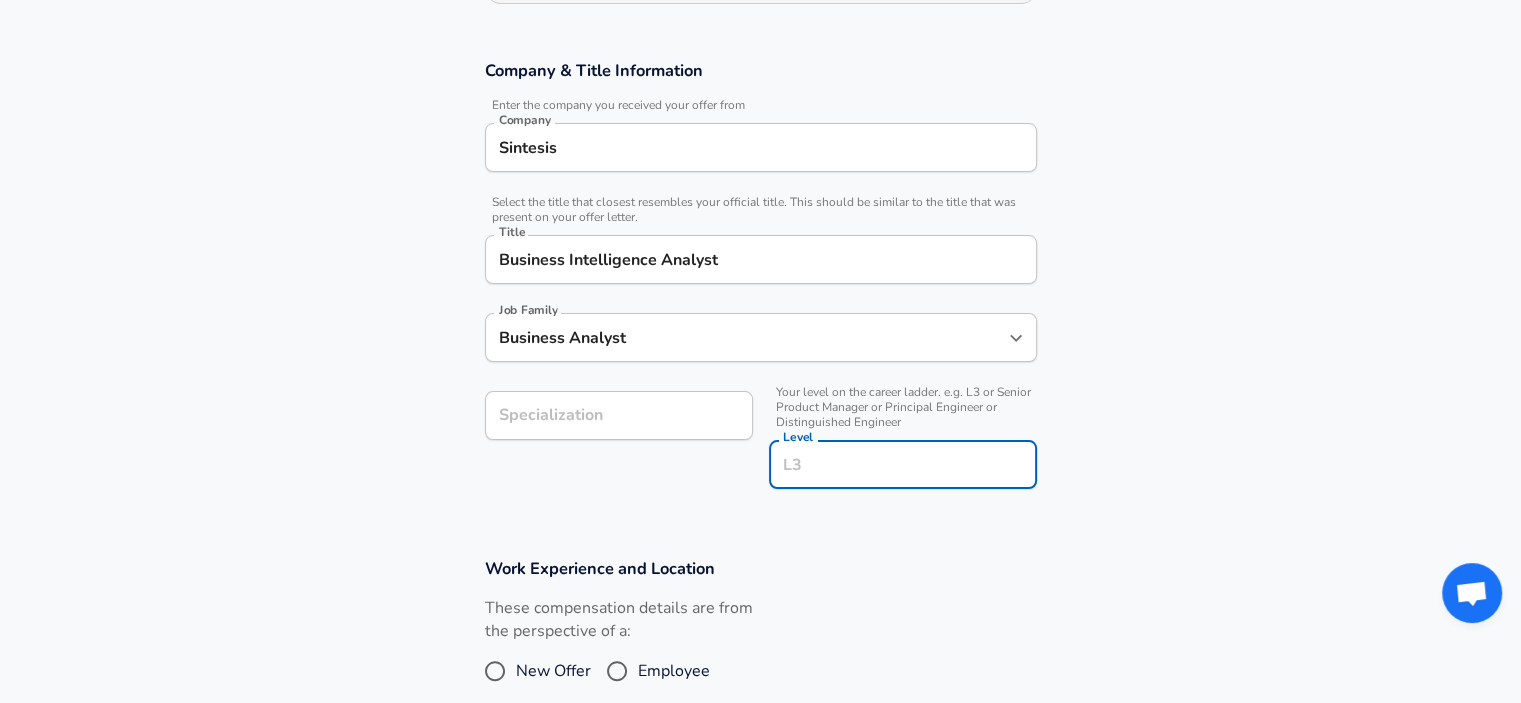 scroll, scrollTop: 360, scrollLeft: 0, axis: vertical 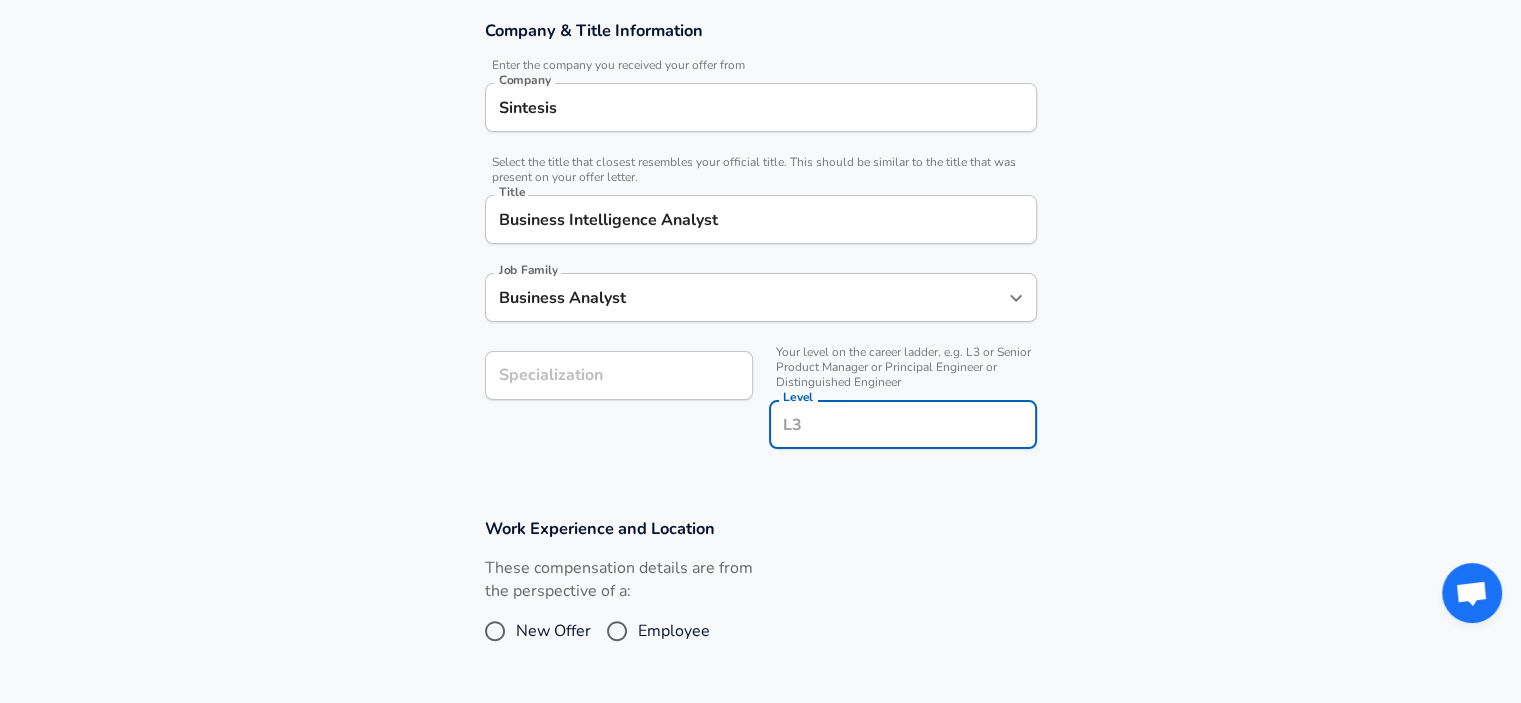 click on "Level" at bounding box center [903, 424] 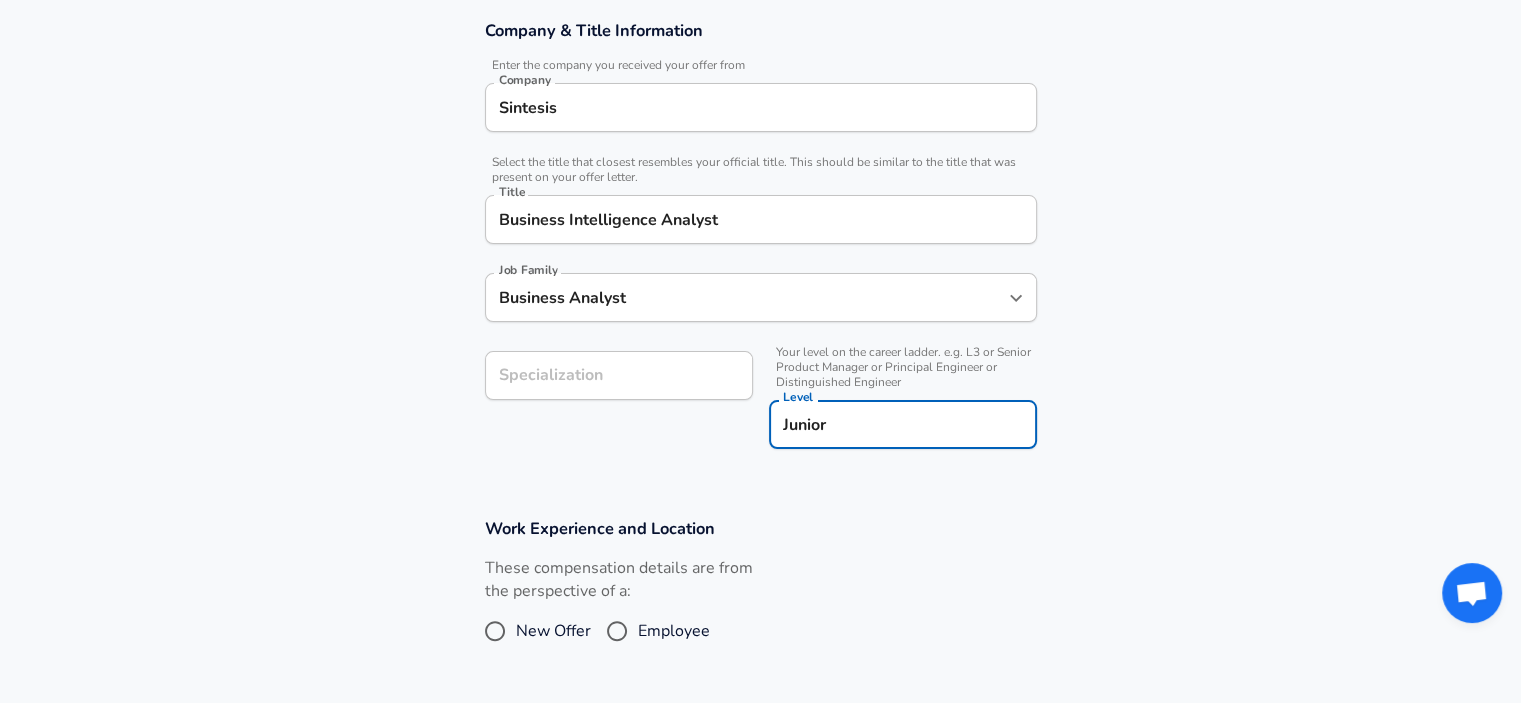 type on "Junior" 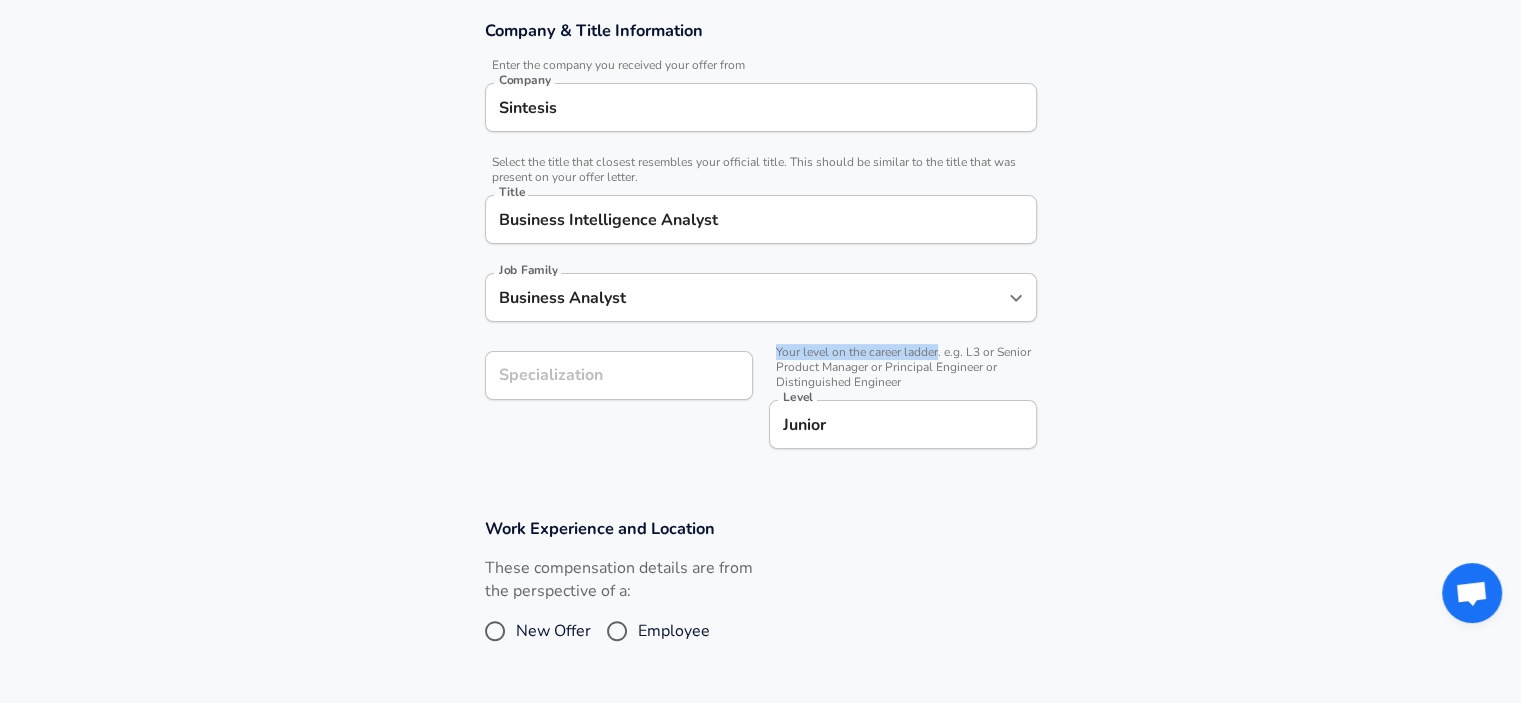 drag, startPoint x: 776, startPoint y: 349, endPoint x: 937, endPoint y: 344, distance: 161.07762 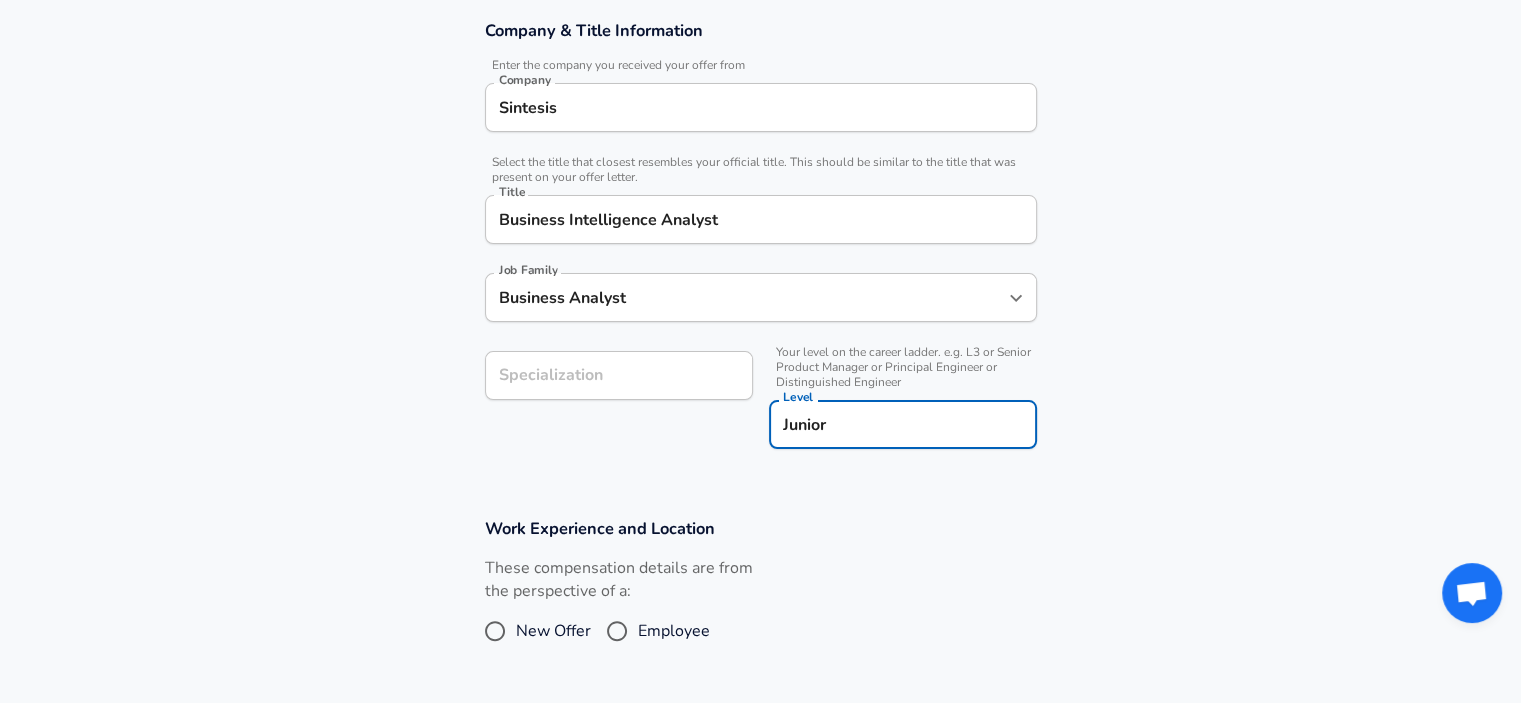 drag, startPoint x: 904, startPoint y: 430, endPoint x: 710, endPoint y: 464, distance: 196.95685 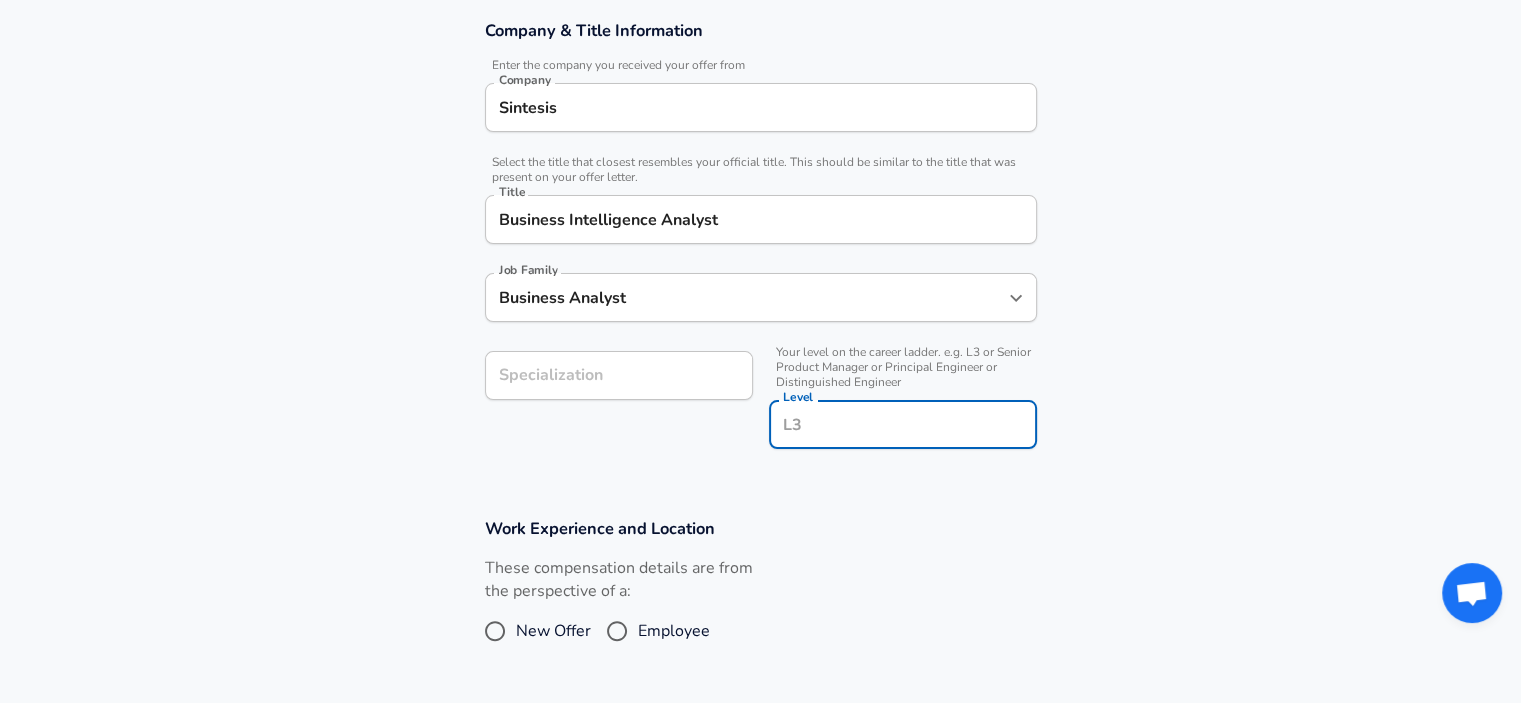 scroll, scrollTop: 0, scrollLeft: 0, axis: both 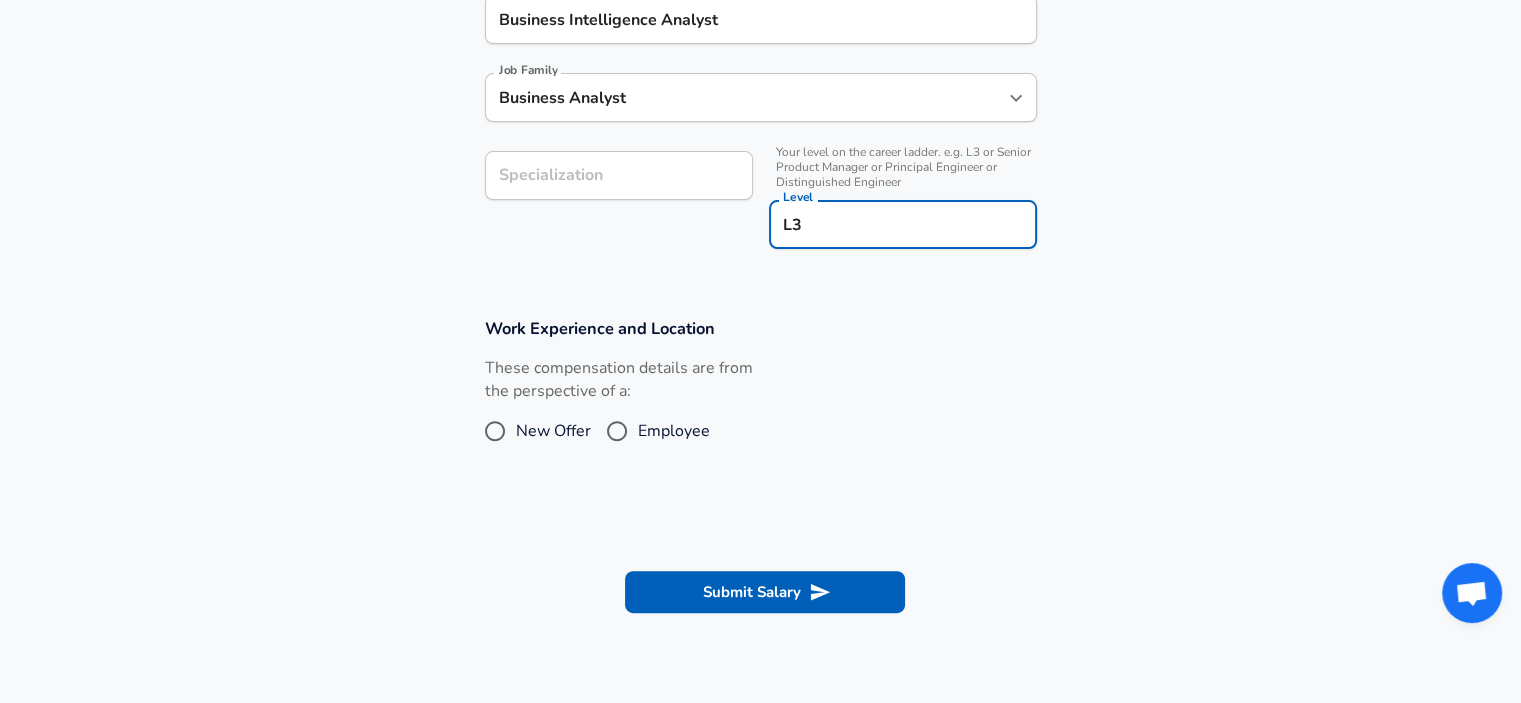 type on "L3" 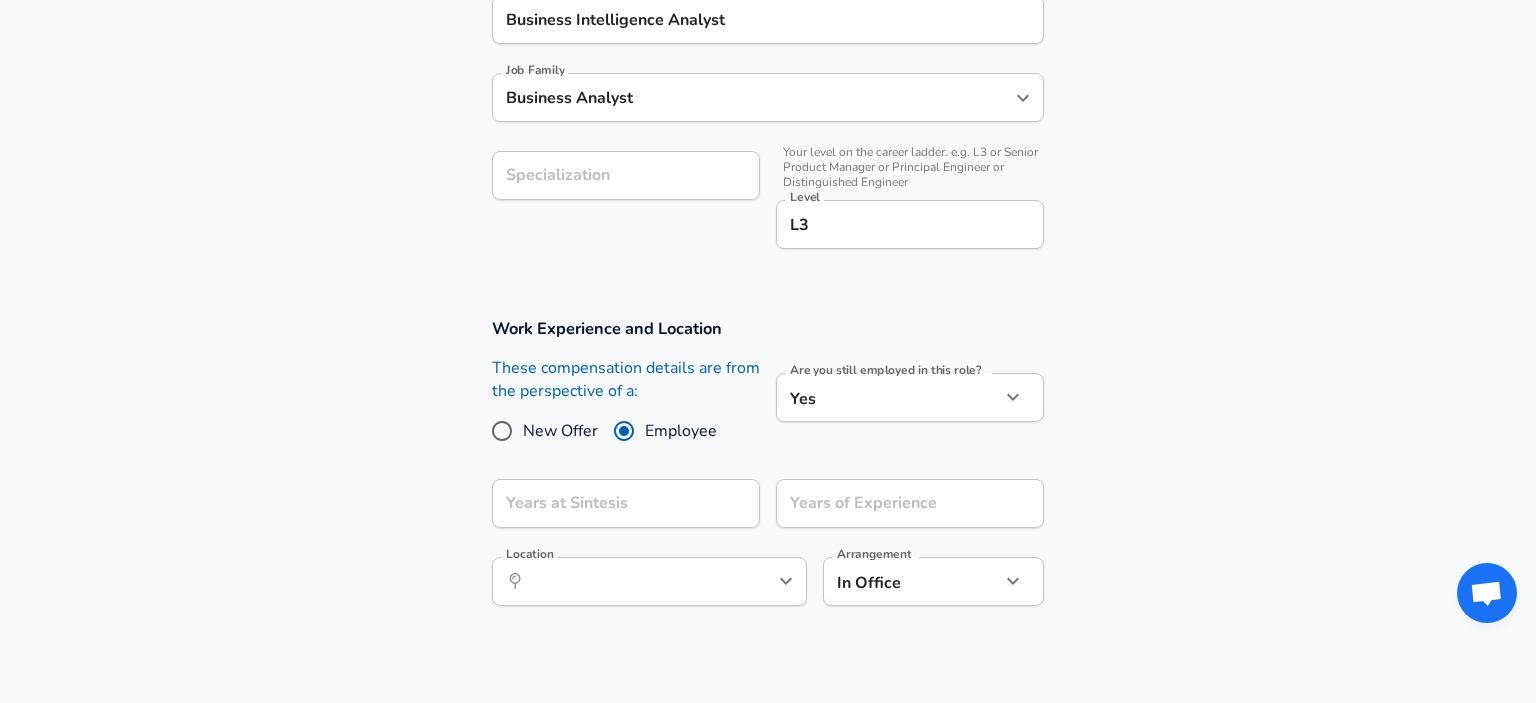 click on "Restart Add Your Salary Upload your offer letter   to verify your submission Enhance Privacy and Anonymity No Automatically hides specific fields until there are enough submissions to safely display the full details.   More Details Based on your submission and the data points that we have already collected, we will automatically hide and anonymize specific fields if there aren't enough data points to remain sufficiently anonymous. Company & Title Information   Enter the company you received your offer from Company Sintesis Company   Select the title that closest resembles your official title. This should be similar to the title that was present on your offer letter. Title Business Intelligence Analyst Title Job Family Business Analyst Job Family Specialization Specialization   Your level on the career ladder. e.g. L3 or Senior Product Manager or Principal Engineer or Distinguished Engineer Level L3 Level Work Experience and Location These compensation details are from the perspective of a: New Offer Employee" at bounding box center [768, -209] 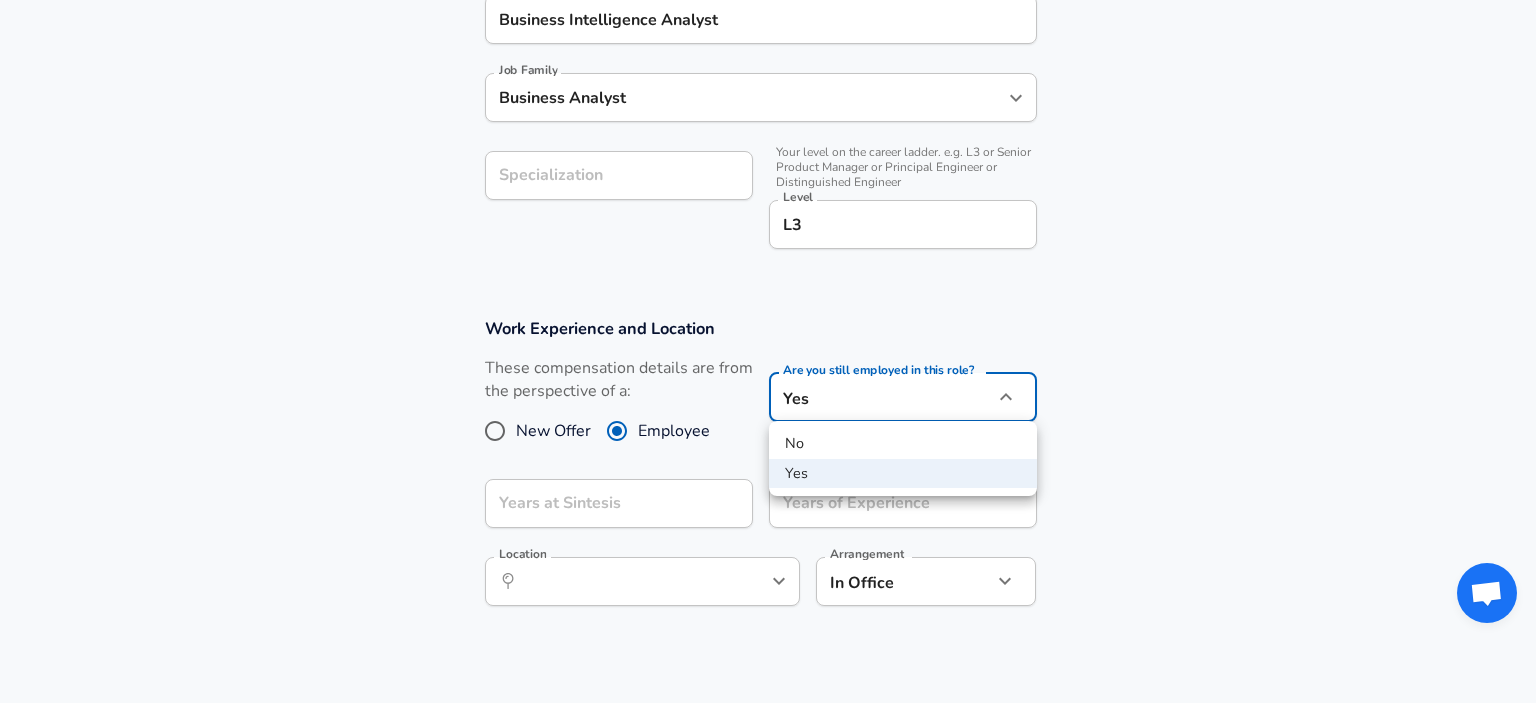 click on "Yes" at bounding box center [903, 474] 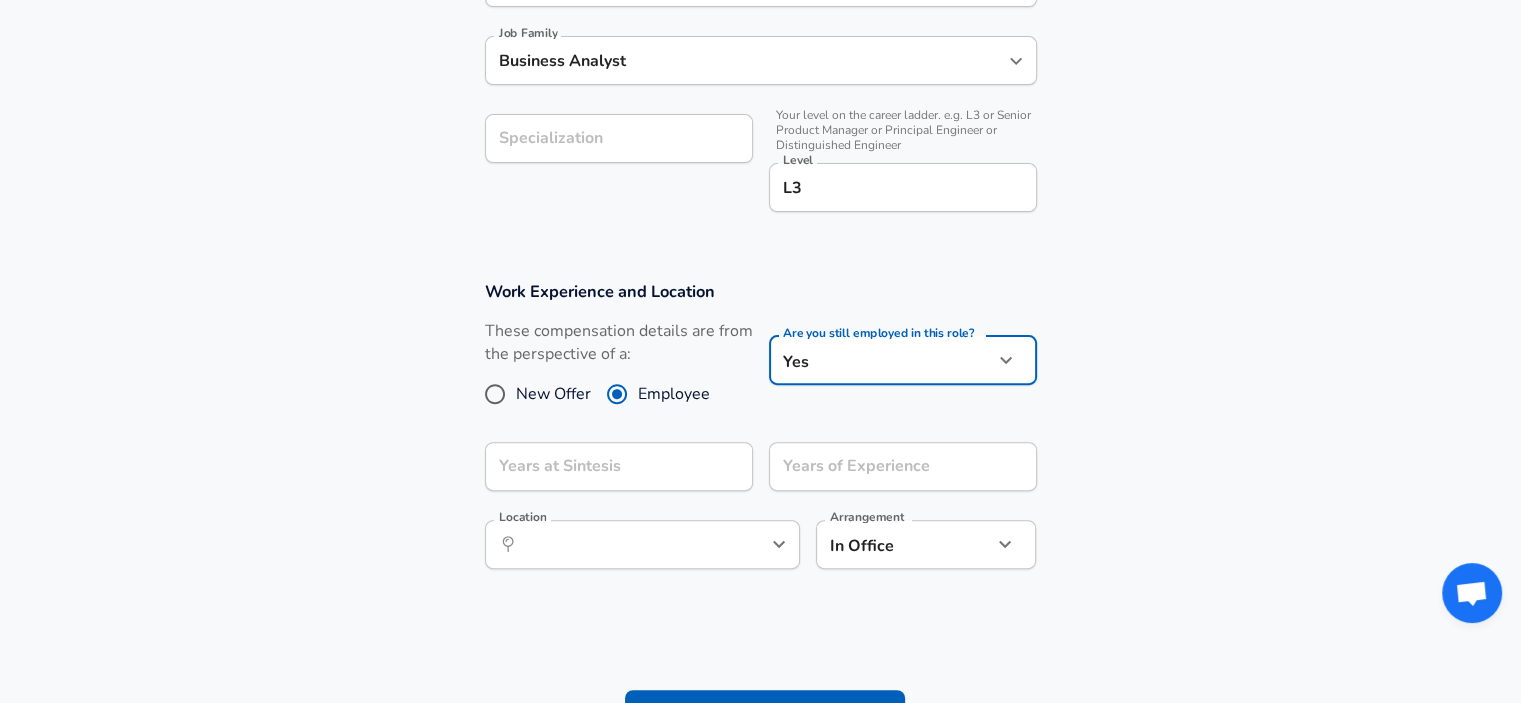 scroll, scrollTop: 660, scrollLeft: 0, axis: vertical 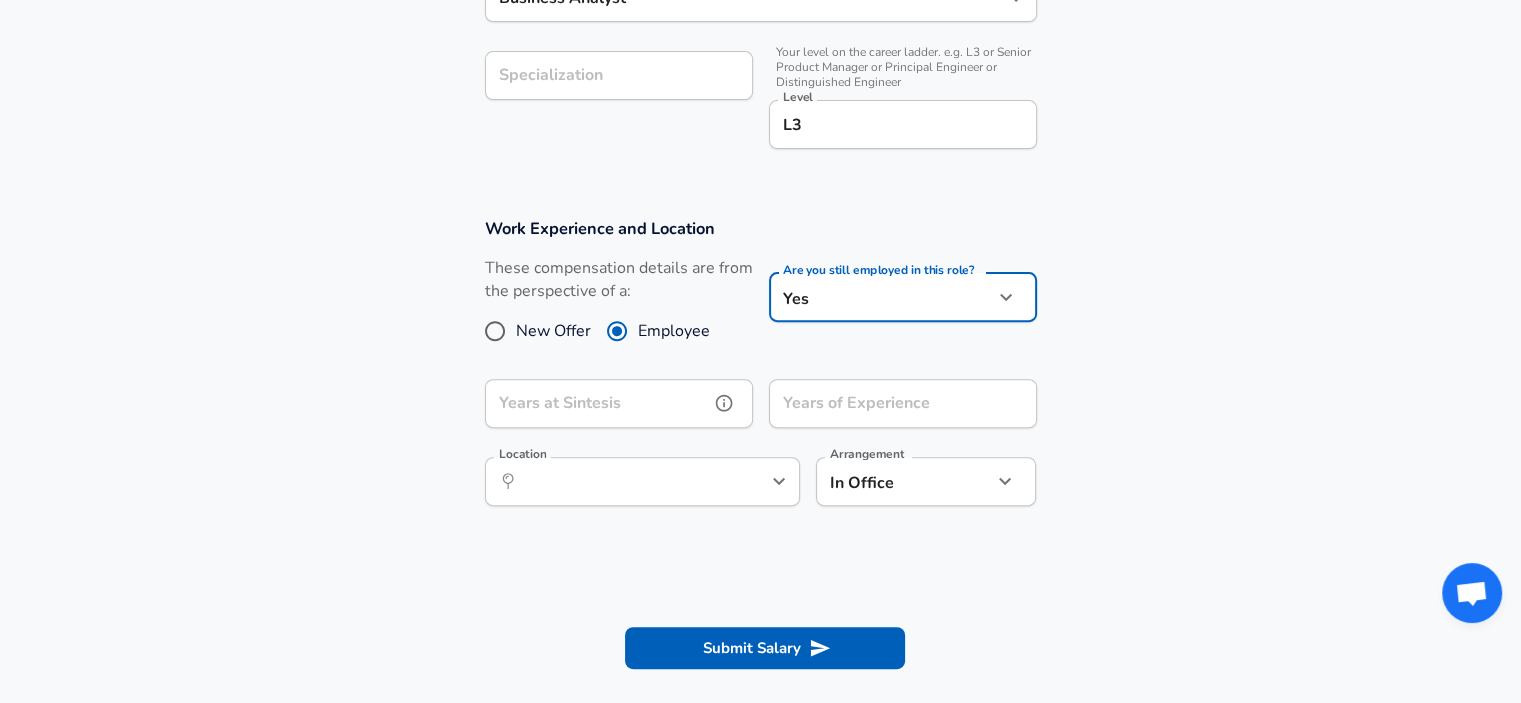 click on "Years at Sintesis Years at Sintesis" at bounding box center (619, 406) 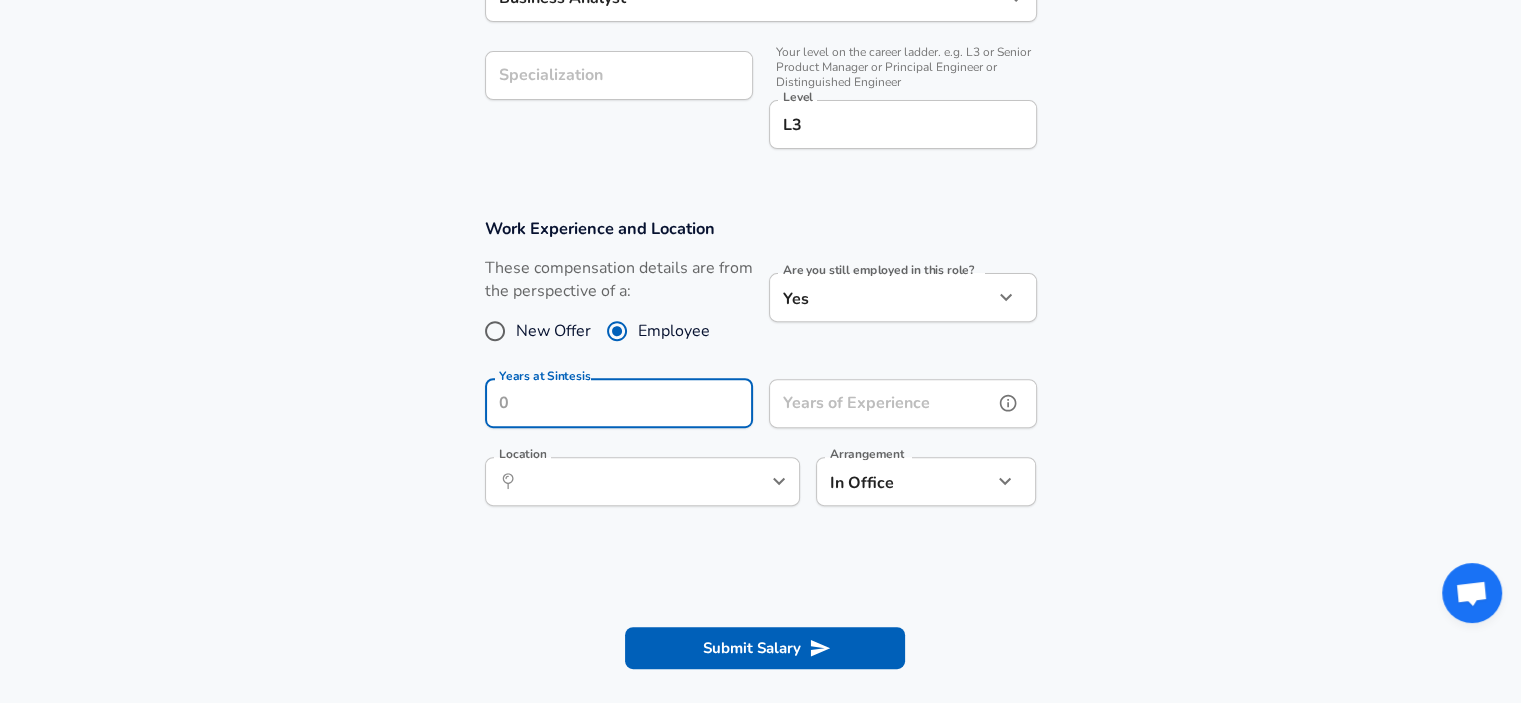 click on "Years of Experience" at bounding box center (881, 403) 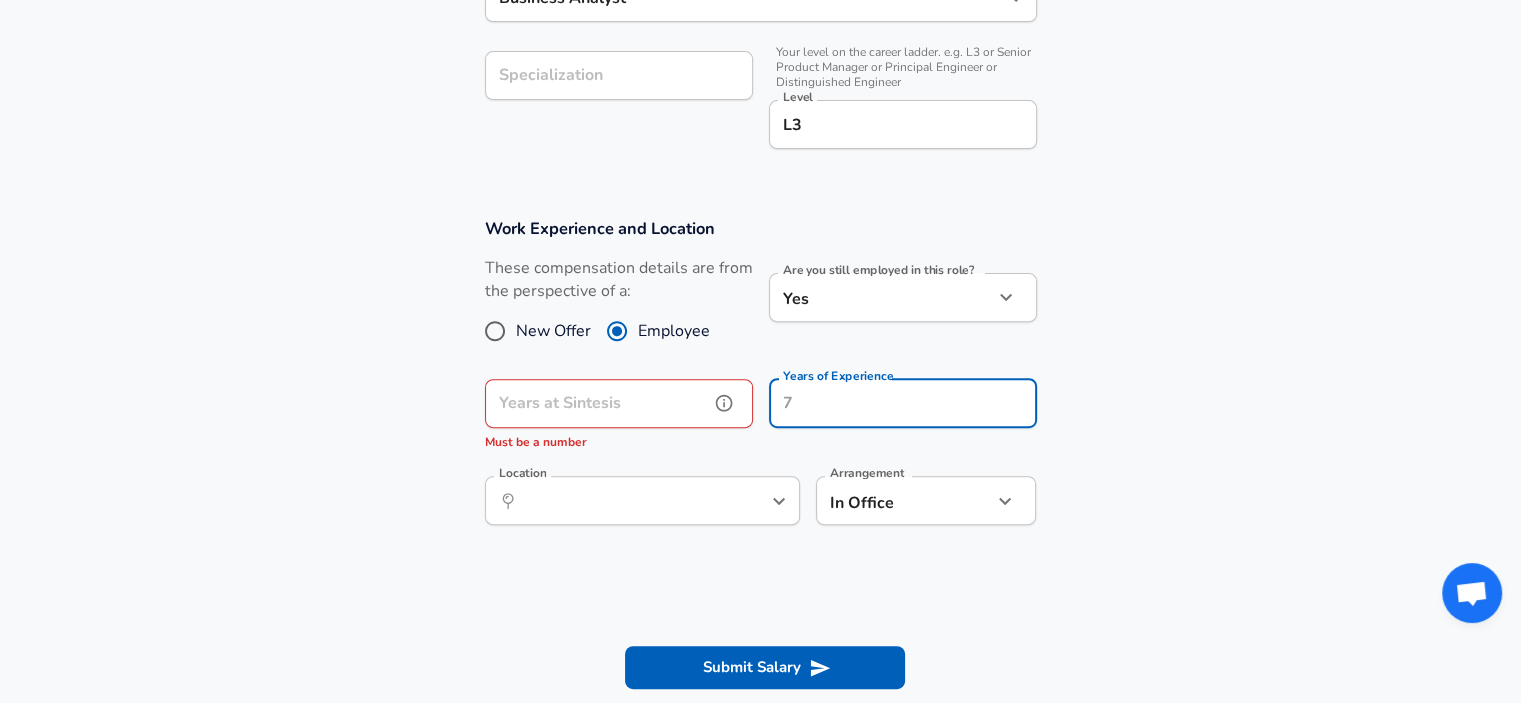 click on "Years at Sintesis" at bounding box center (597, 403) 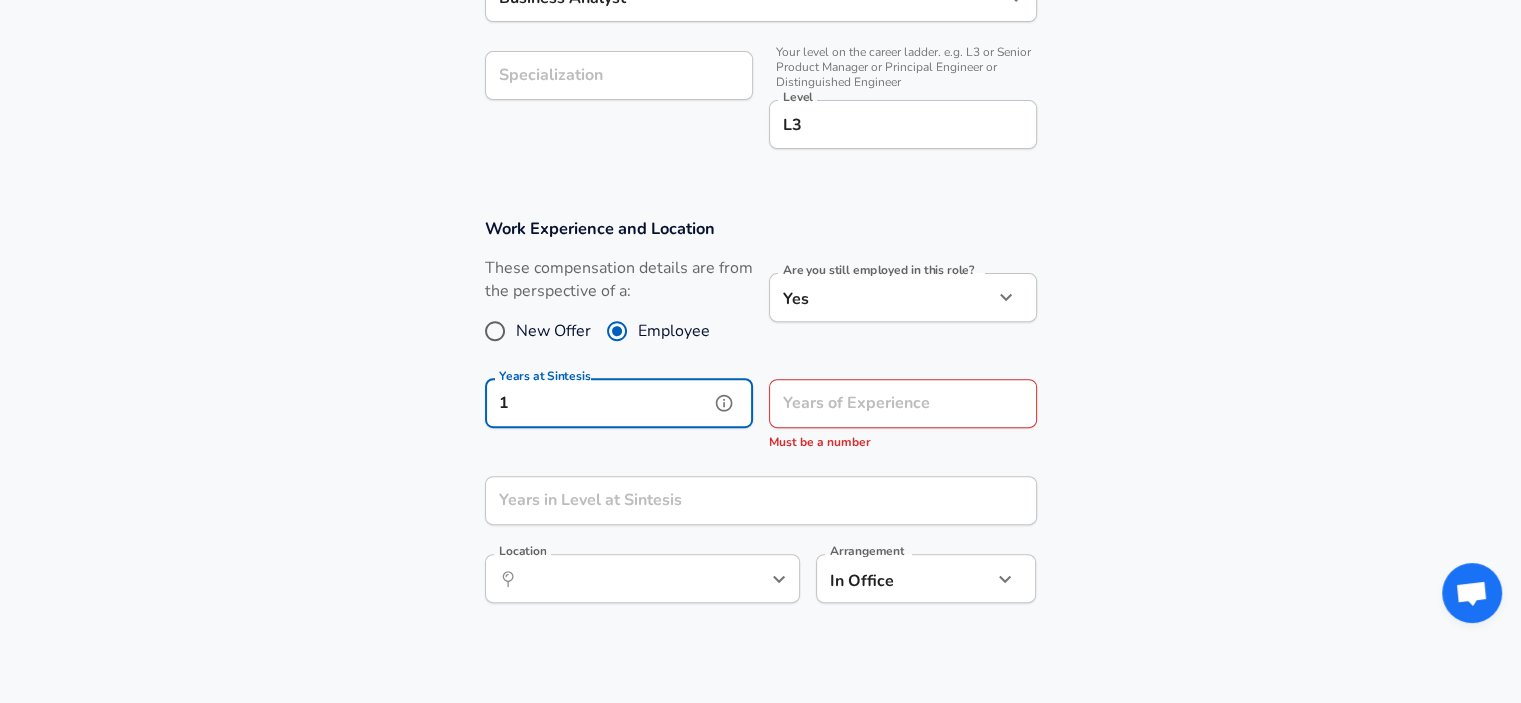 type on "1" 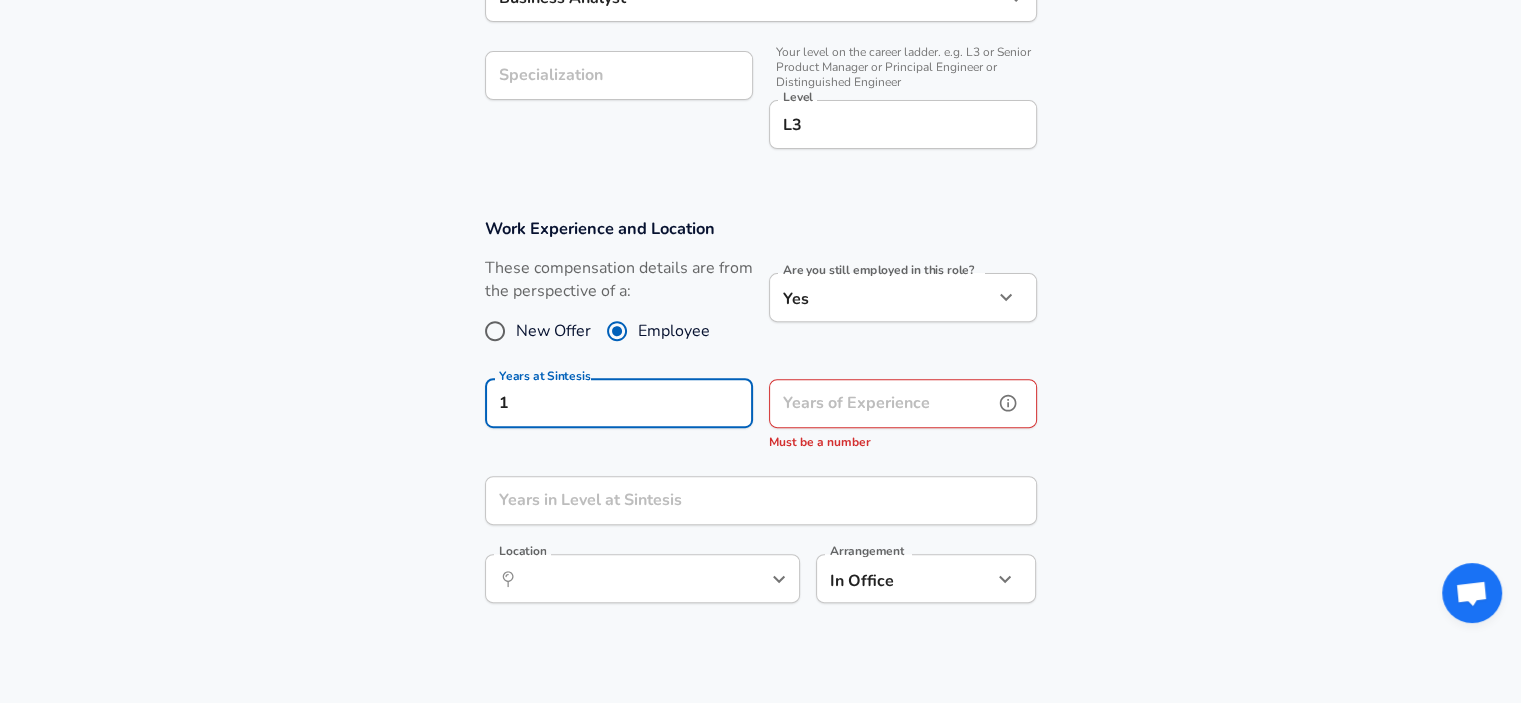 click on "Years of Experience" at bounding box center [881, 403] 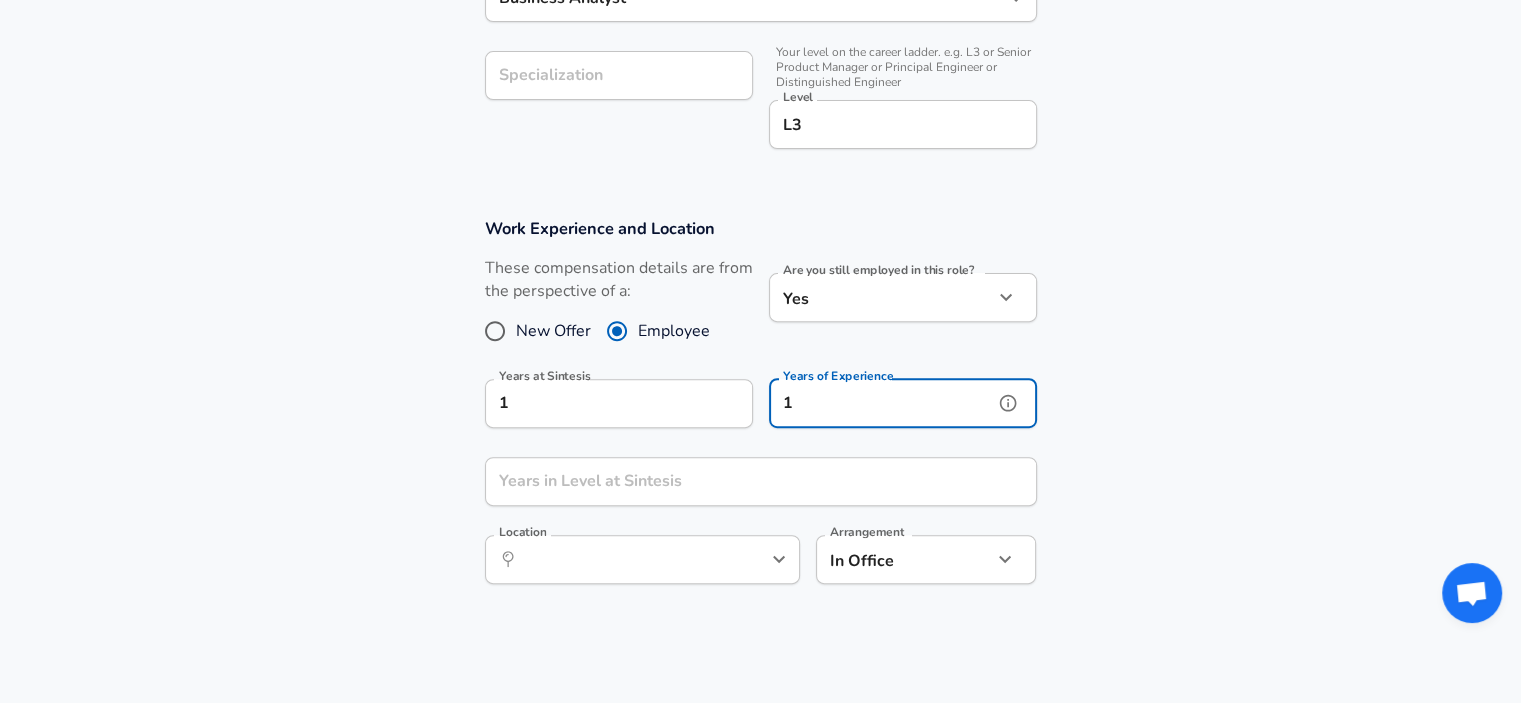 click 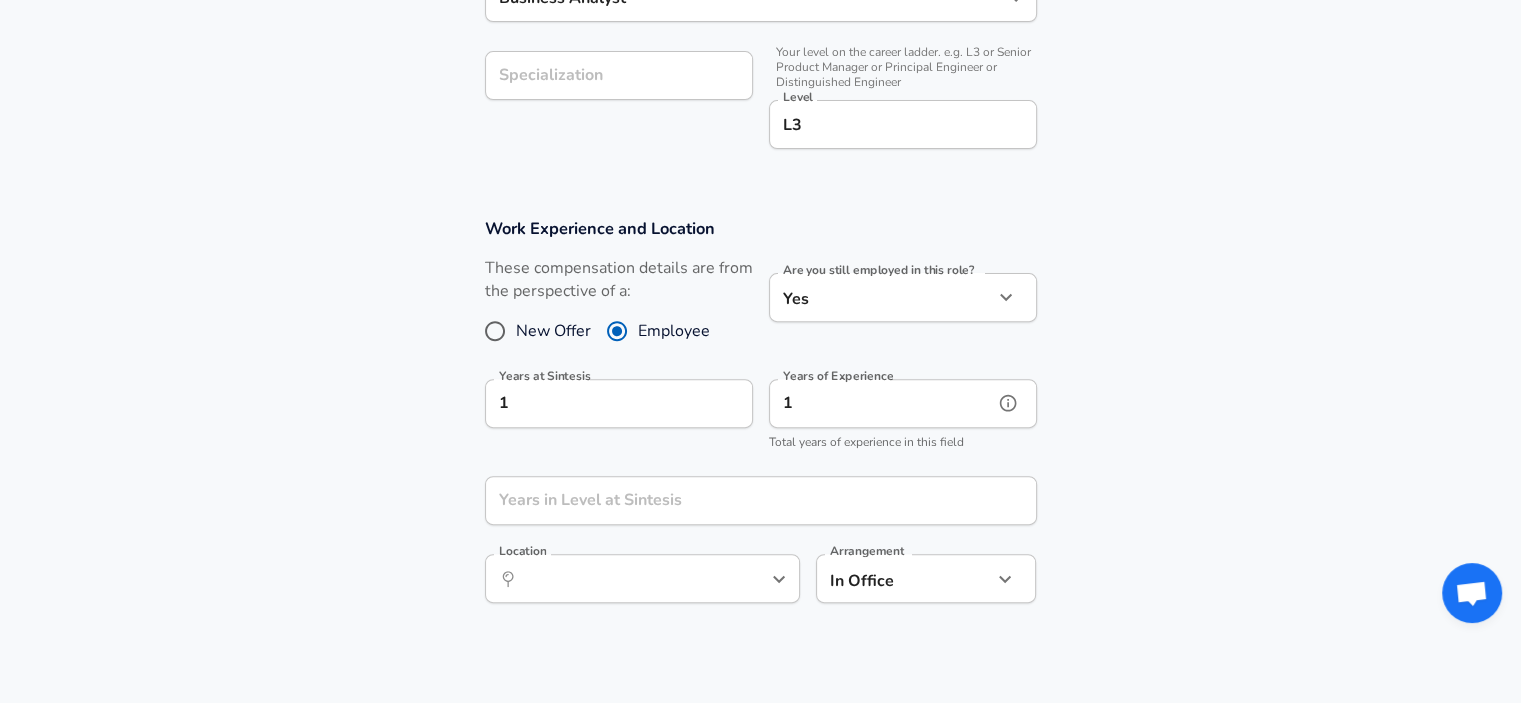 click on "1" at bounding box center (881, 403) 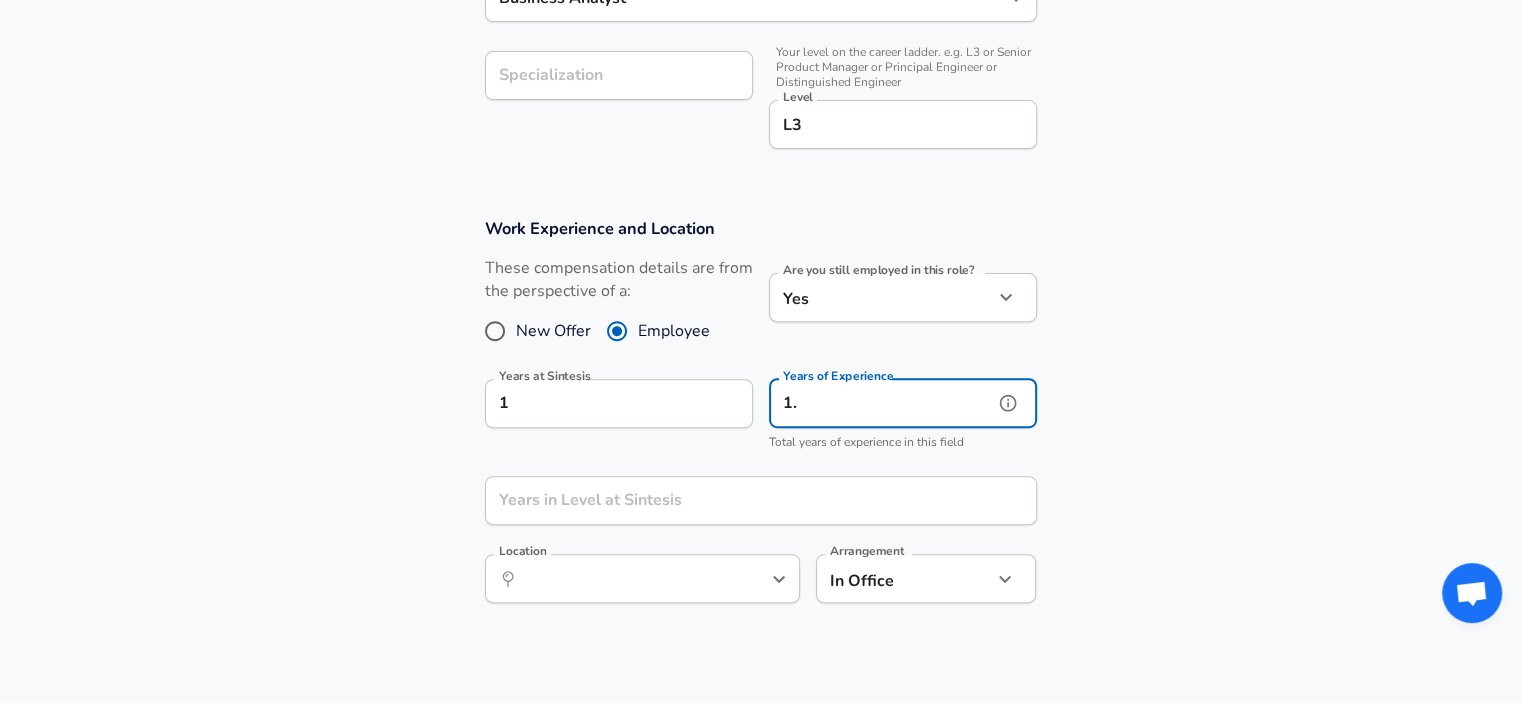 type on "1.5" 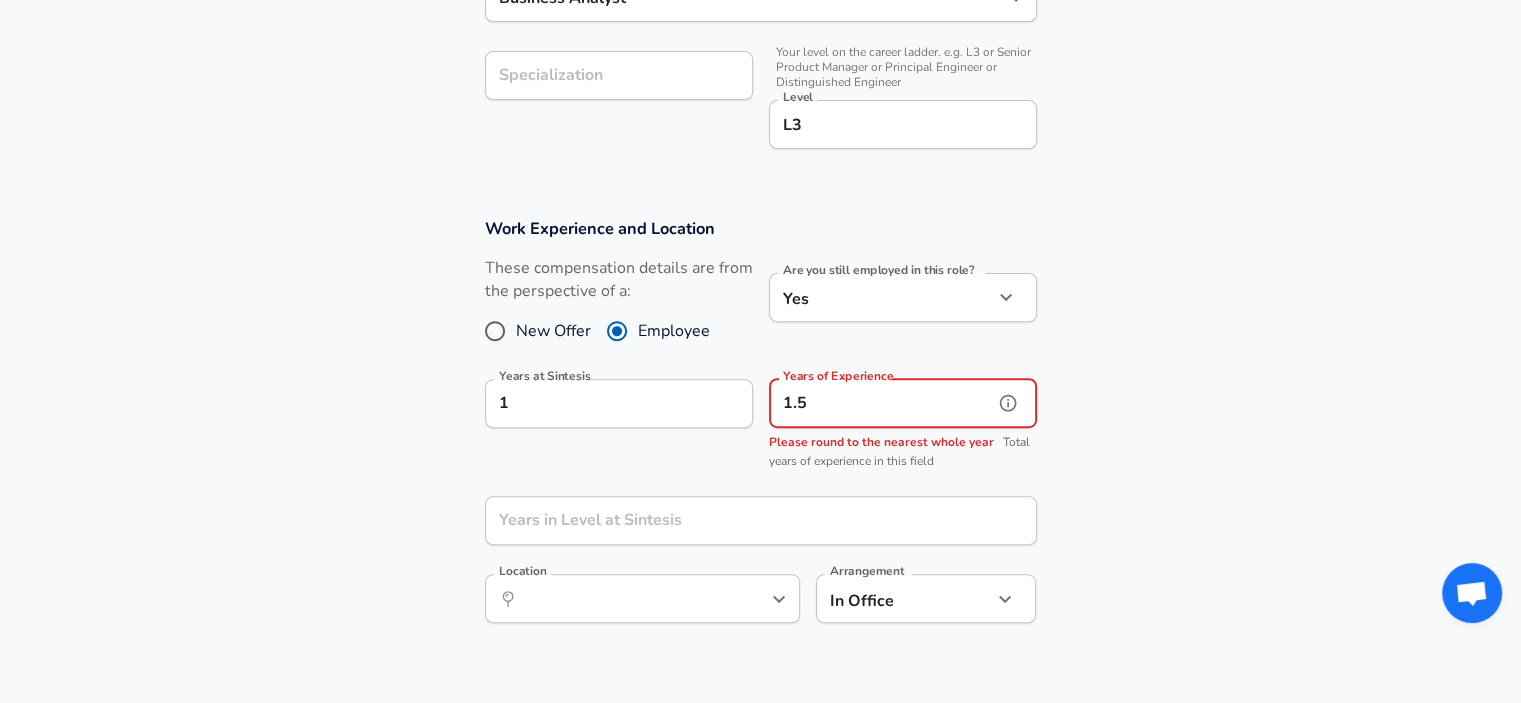 scroll, scrollTop: 0, scrollLeft: 0, axis: both 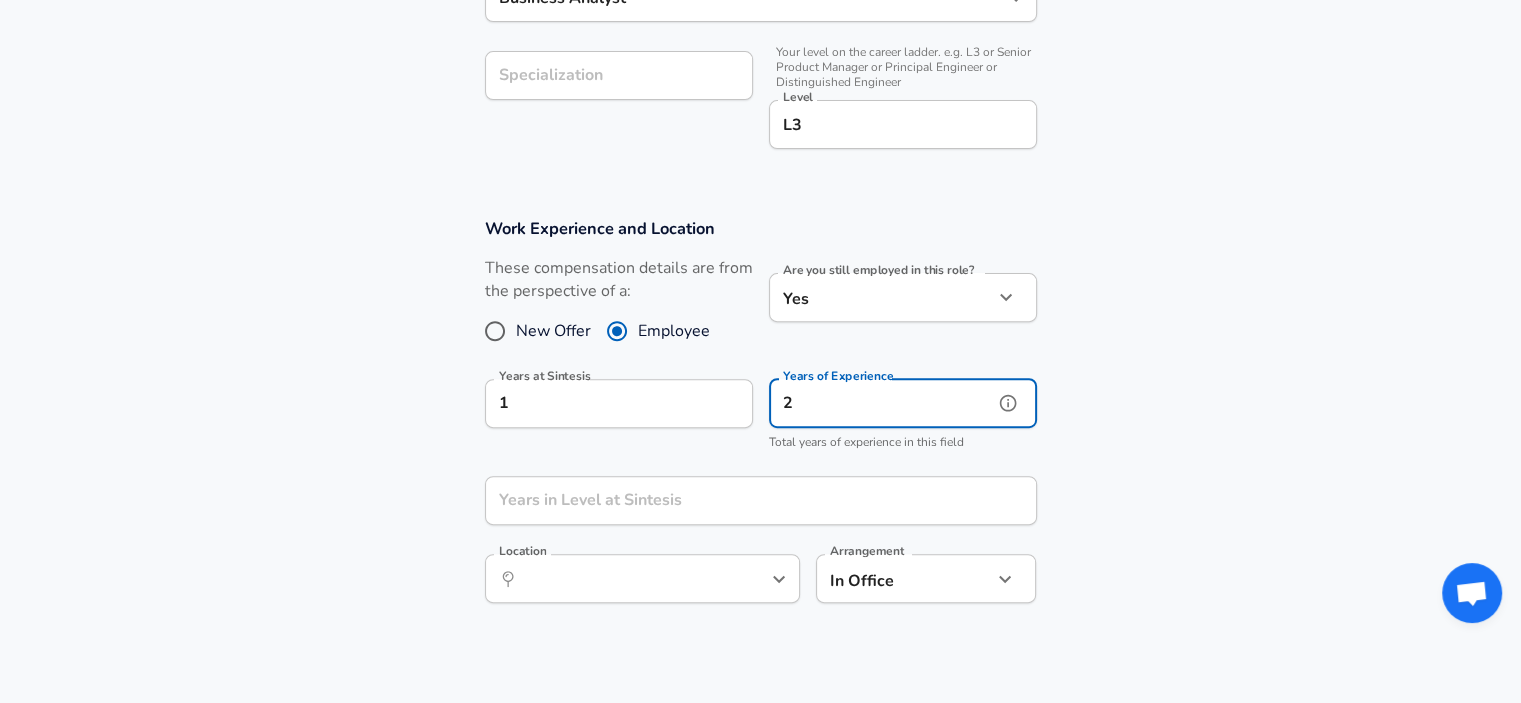 type on "2" 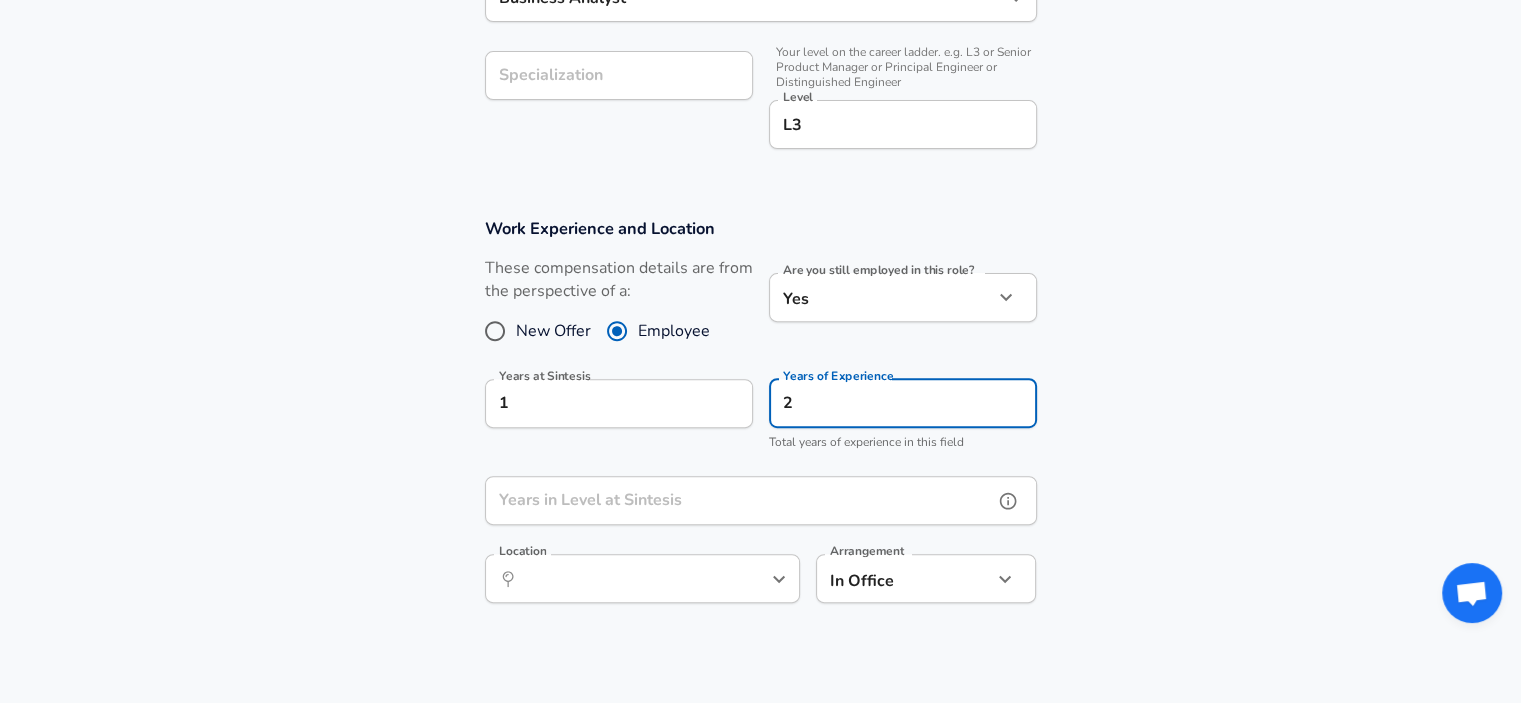 click on "Years in Level at Sintesis" at bounding box center [739, 500] 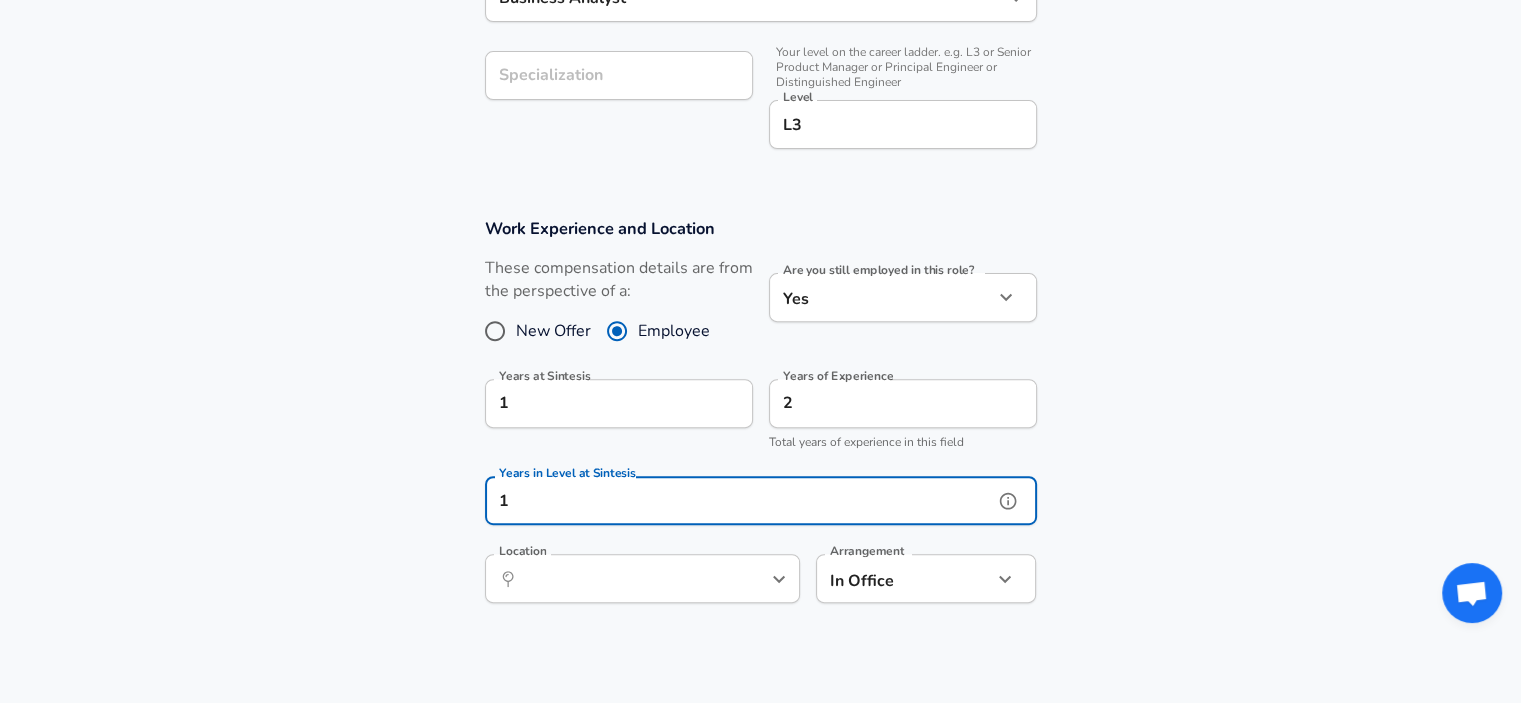 click 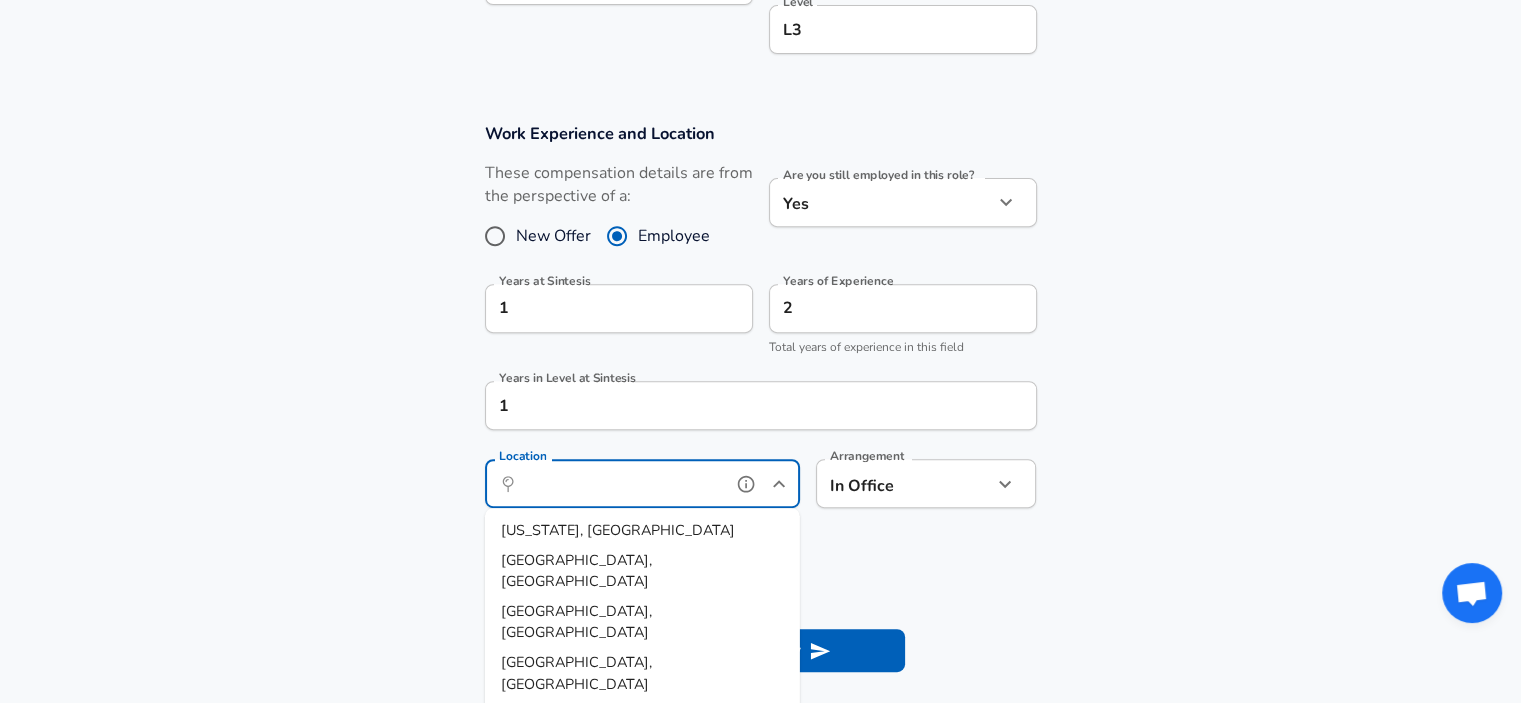 scroll, scrollTop: 760, scrollLeft: 0, axis: vertical 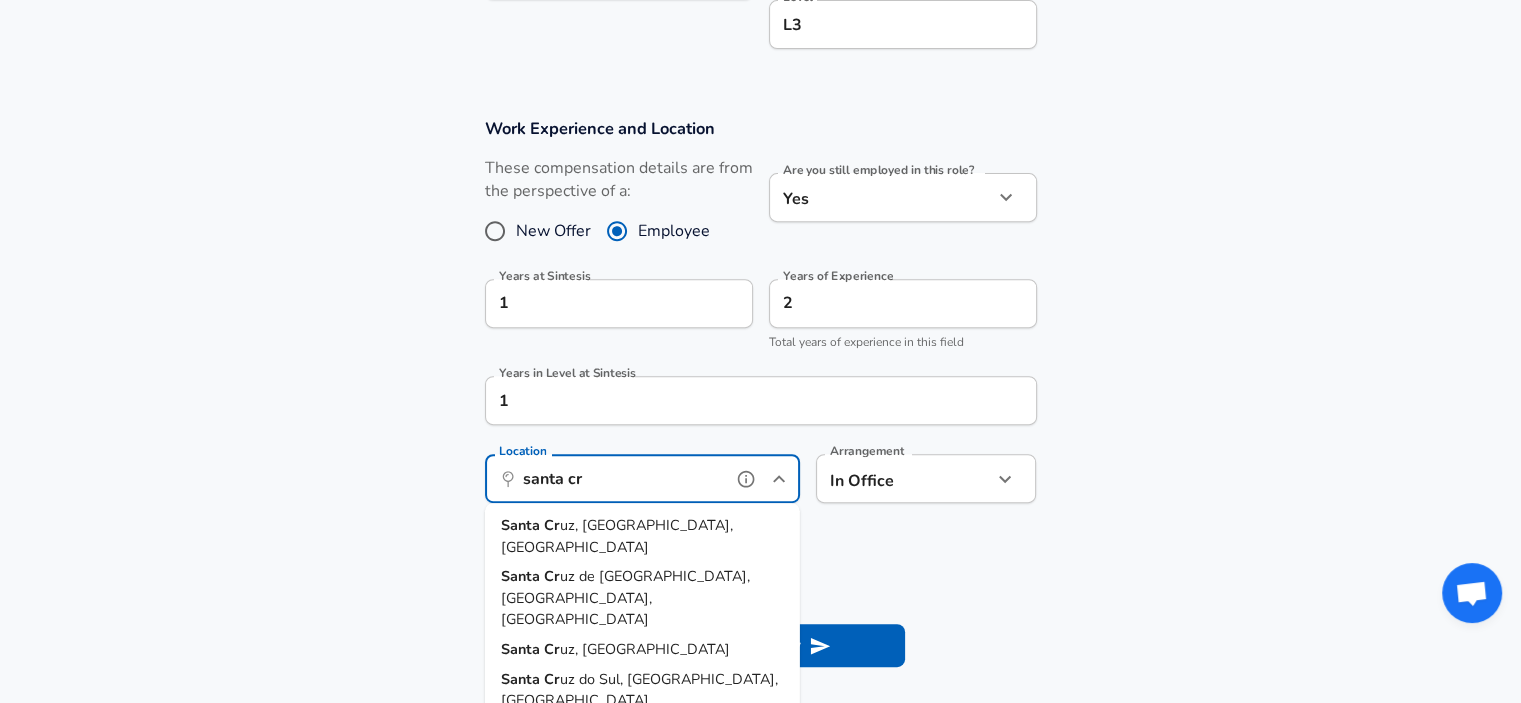 click on "uz, [GEOGRAPHIC_DATA], [GEOGRAPHIC_DATA]" at bounding box center (617, 536) 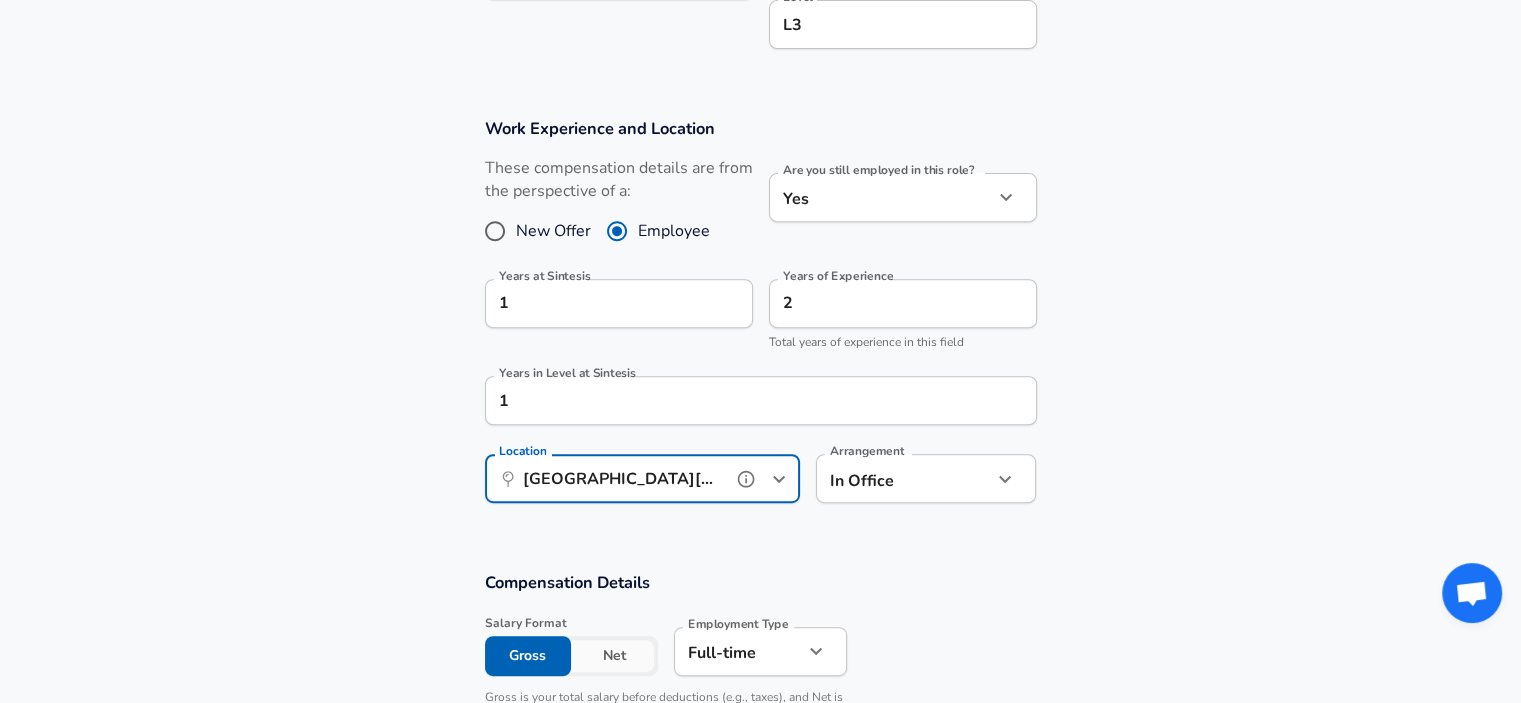 type on "[GEOGRAPHIC_DATA][PERSON_NAME], [GEOGRAPHIC_DATA], [GEOGRAPHIC_DATA]" 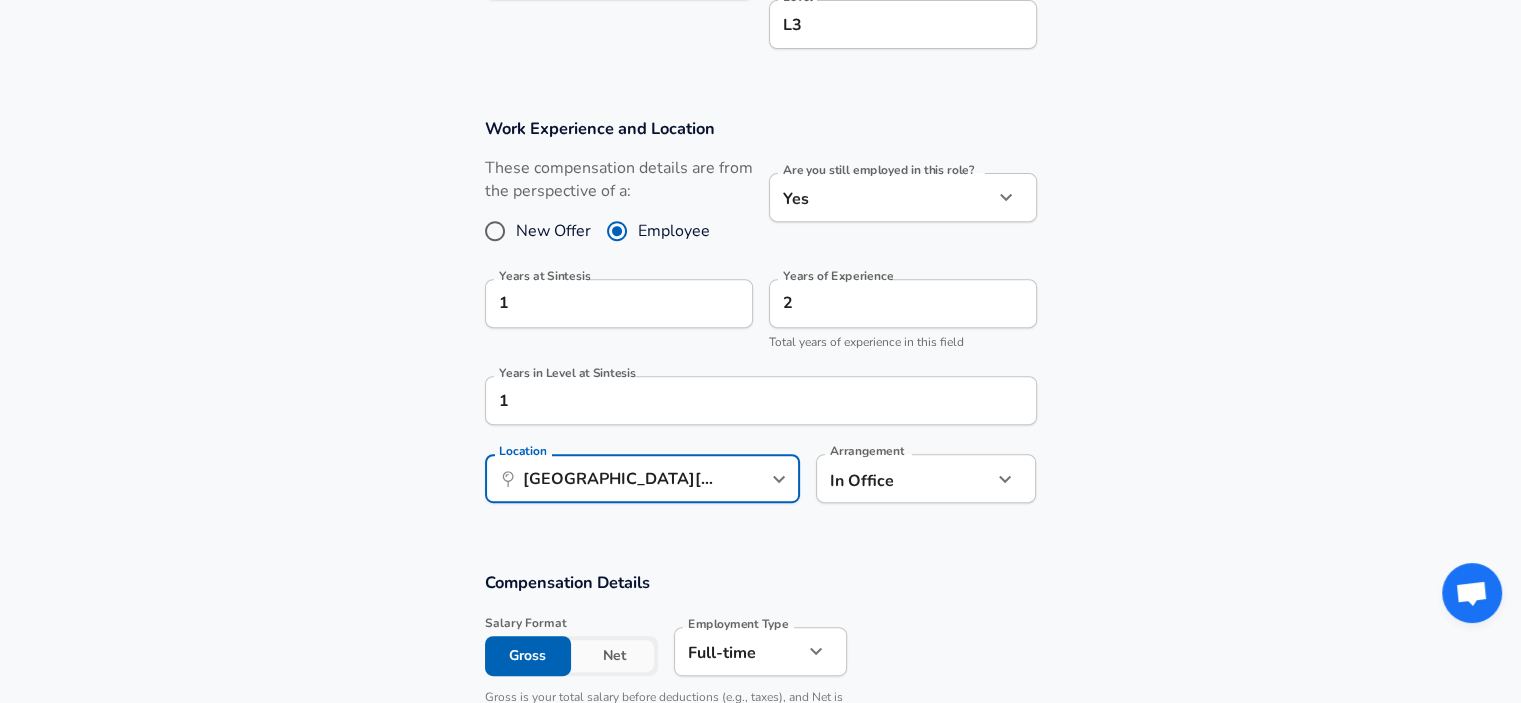 click on "Restart Add Your Salary Upload your offer letter   to verify your submission Enhance Privacy and Anonymity No Automatically hides specific fields until there are enough submissions to safely display the full details.   More Details Based on your submission and the data points that we have already collected, we will automatically hide and anonymize specific fields if there aren't enough data points to remain sufficiently anonymous. Company & Title Information   Enter the company you received your offer from Company Sintesis Company   Select the title that closest resembles your official title. This should be similar to the title that was present on your offer letter. Title Business Intelligence Analyst Title Job Family Business Analyst Job Family Specialization Specialization   Your level on the career ladder. e.g. L3 or Senior Product Manager or Principal Engineer or Distinguished Engineer Level L3 Level Work Experience and Location These compensation details are from the perspective of a: New Offer Employee" at bounding box center (760, -409) 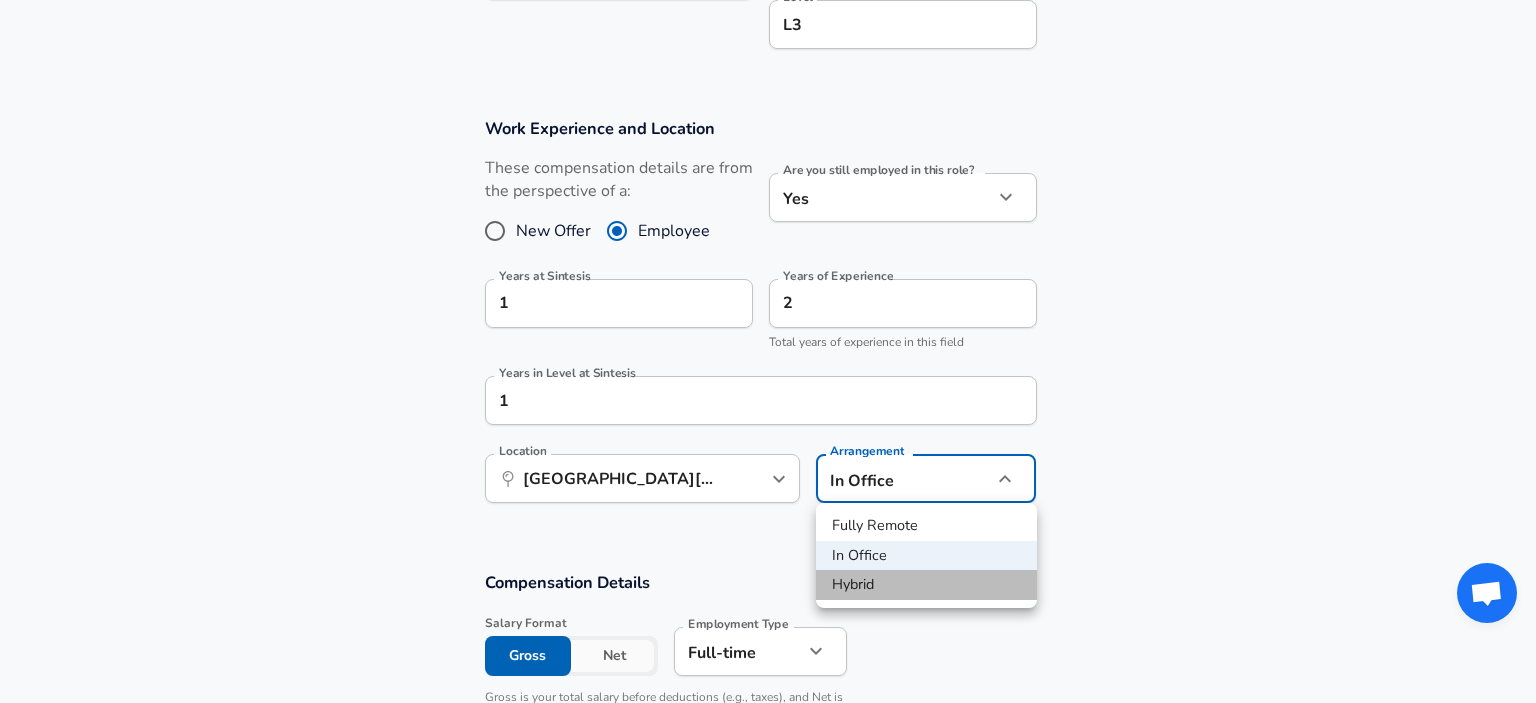click on "Hybrid" at bounding box center (926, 585) 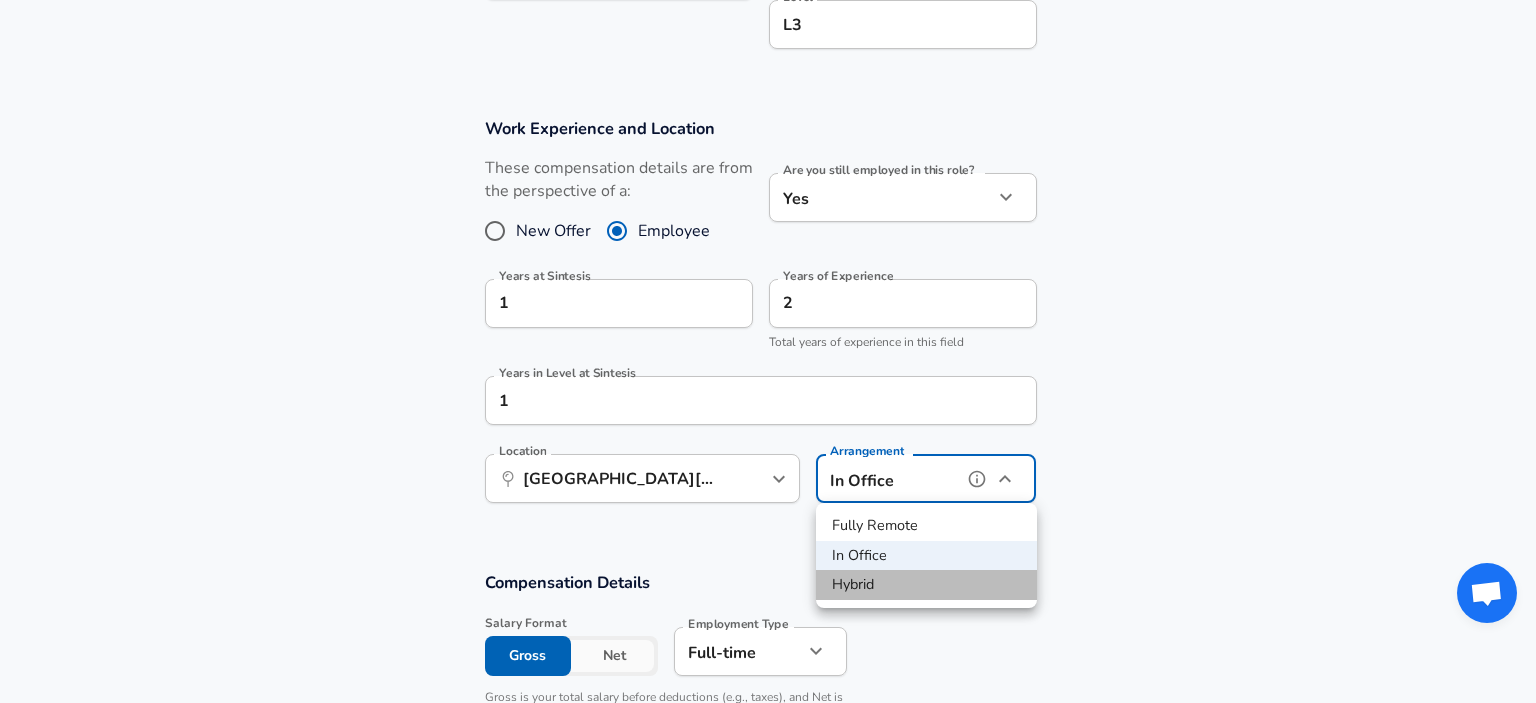 type on "hybrid" 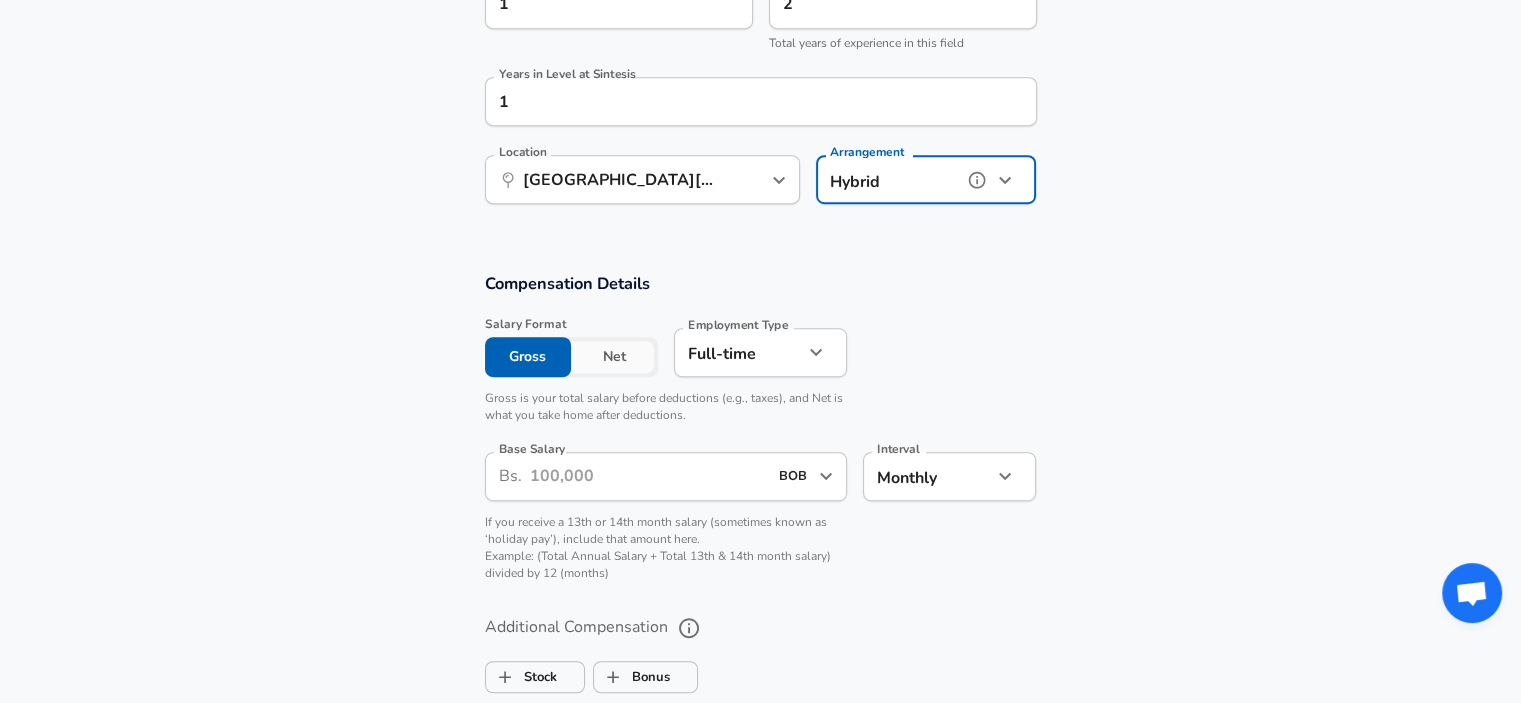 scroll, scrollTop: 1060, scrollLeft: 0, axis: vertical 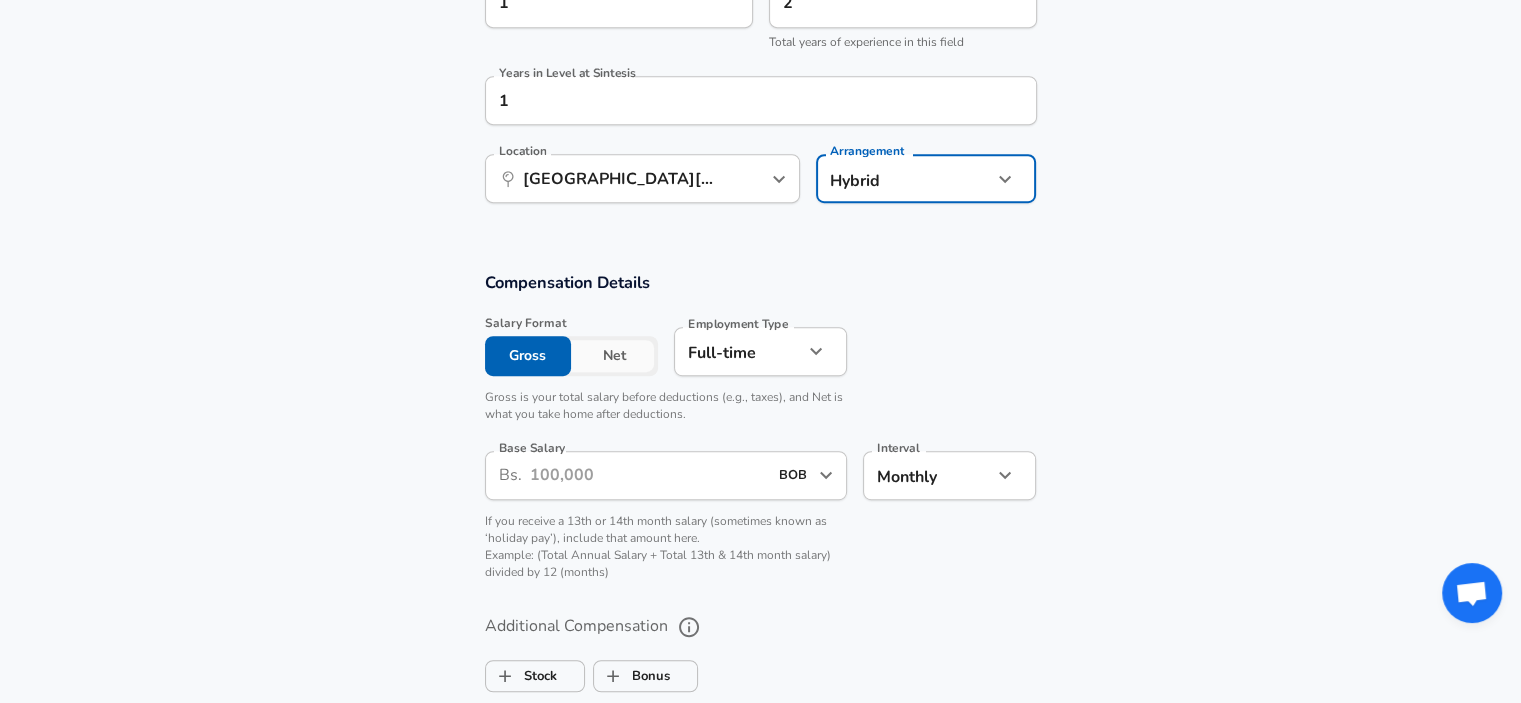click on "Base Salary" at bounding box center [649, 475] 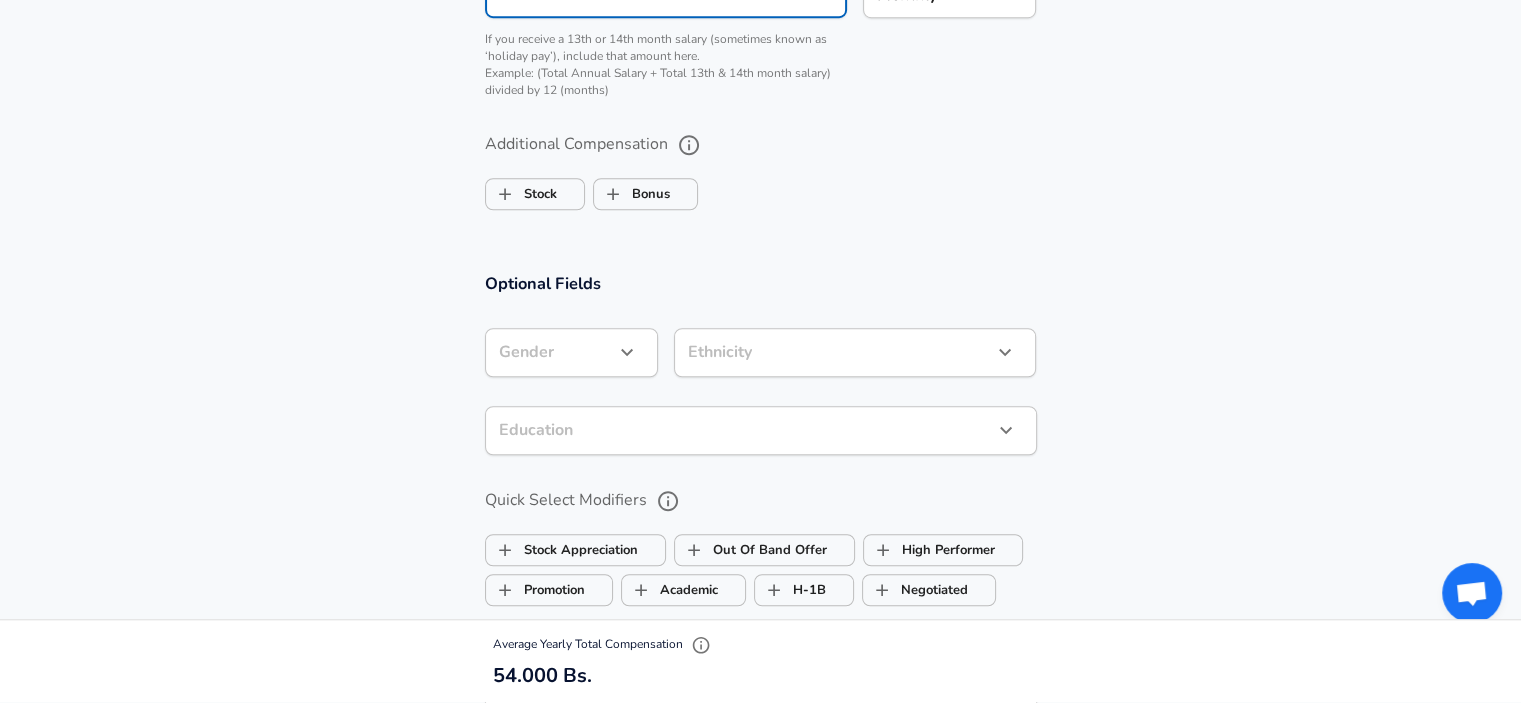 scroll, scrollTop: 1560, scrollLeft: 0, axis: vertical 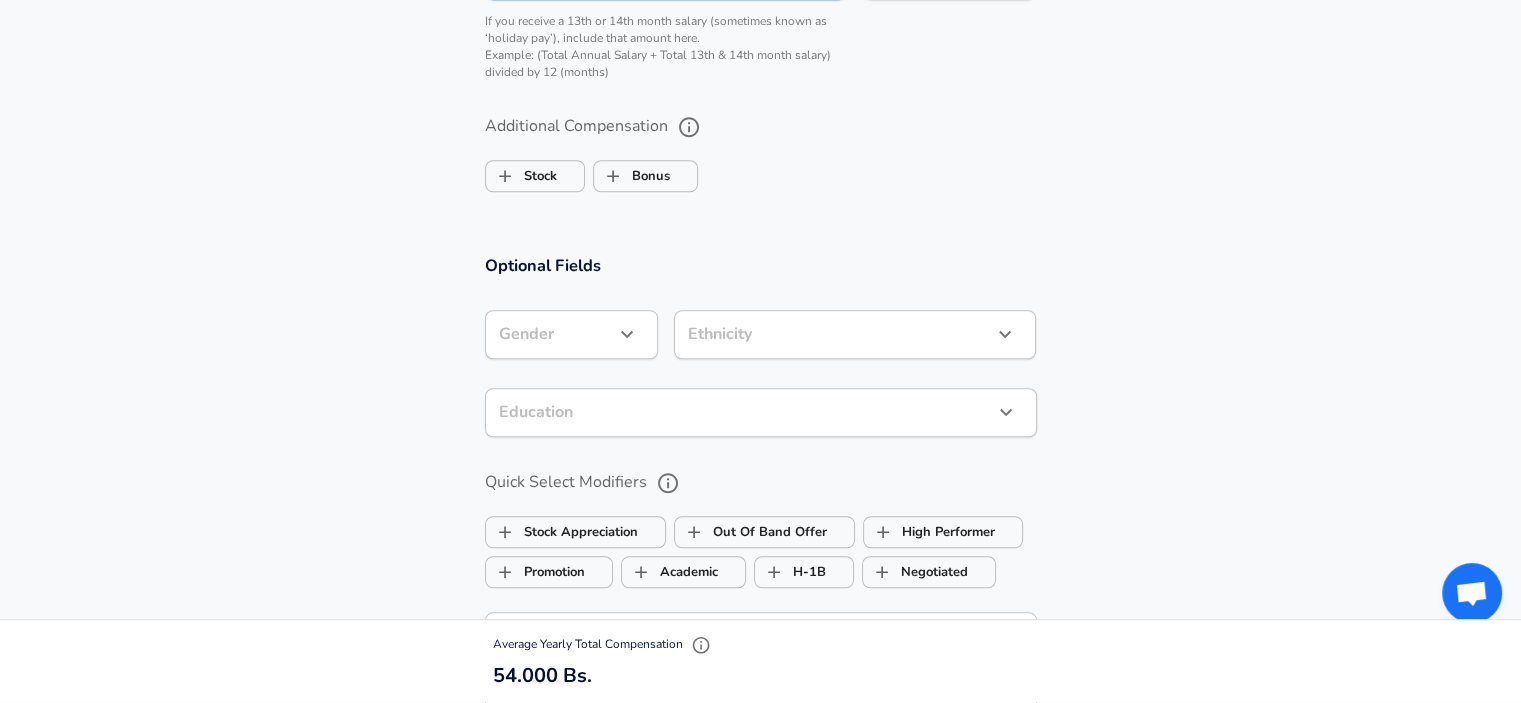 type on "4.500" 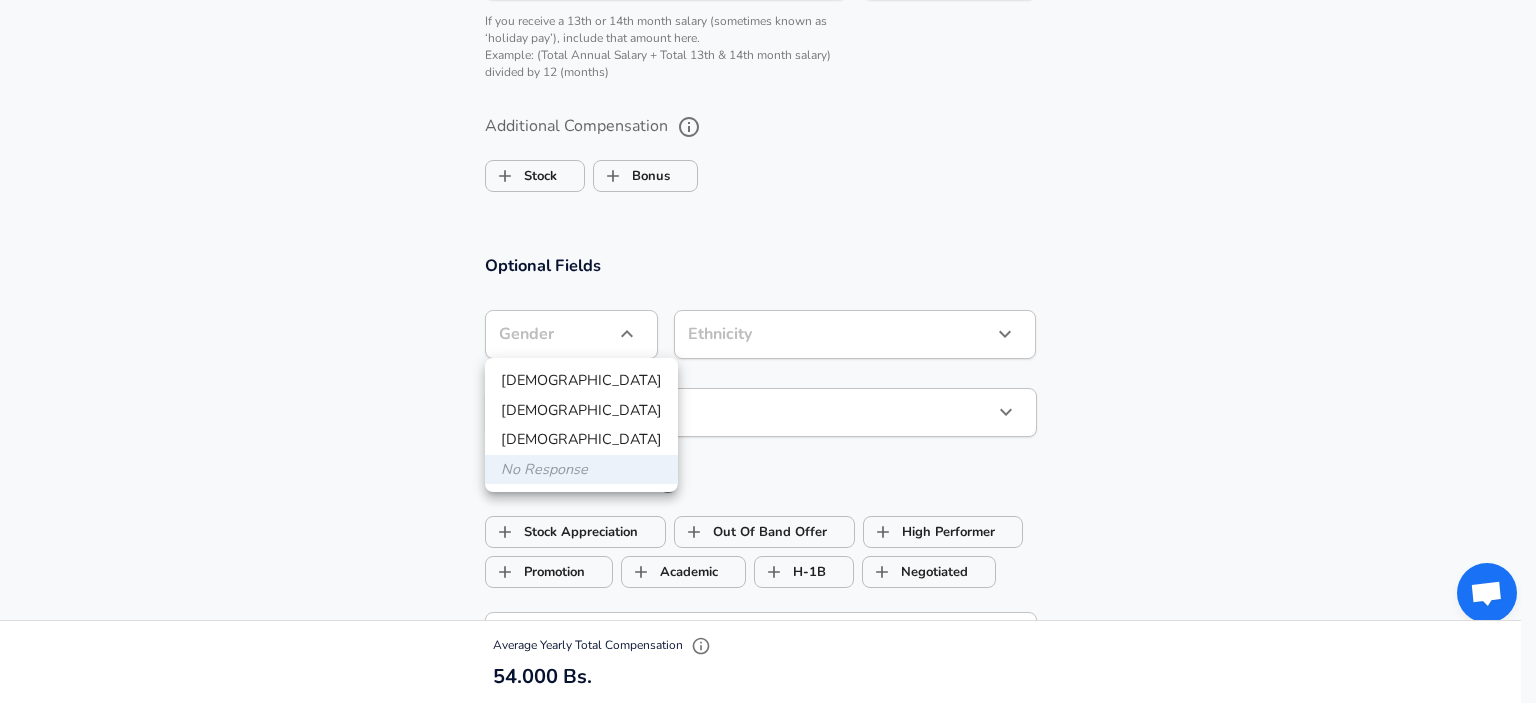 click on "[DEMOGRAPHIC_DATA]" at bounding box center (581, 411) 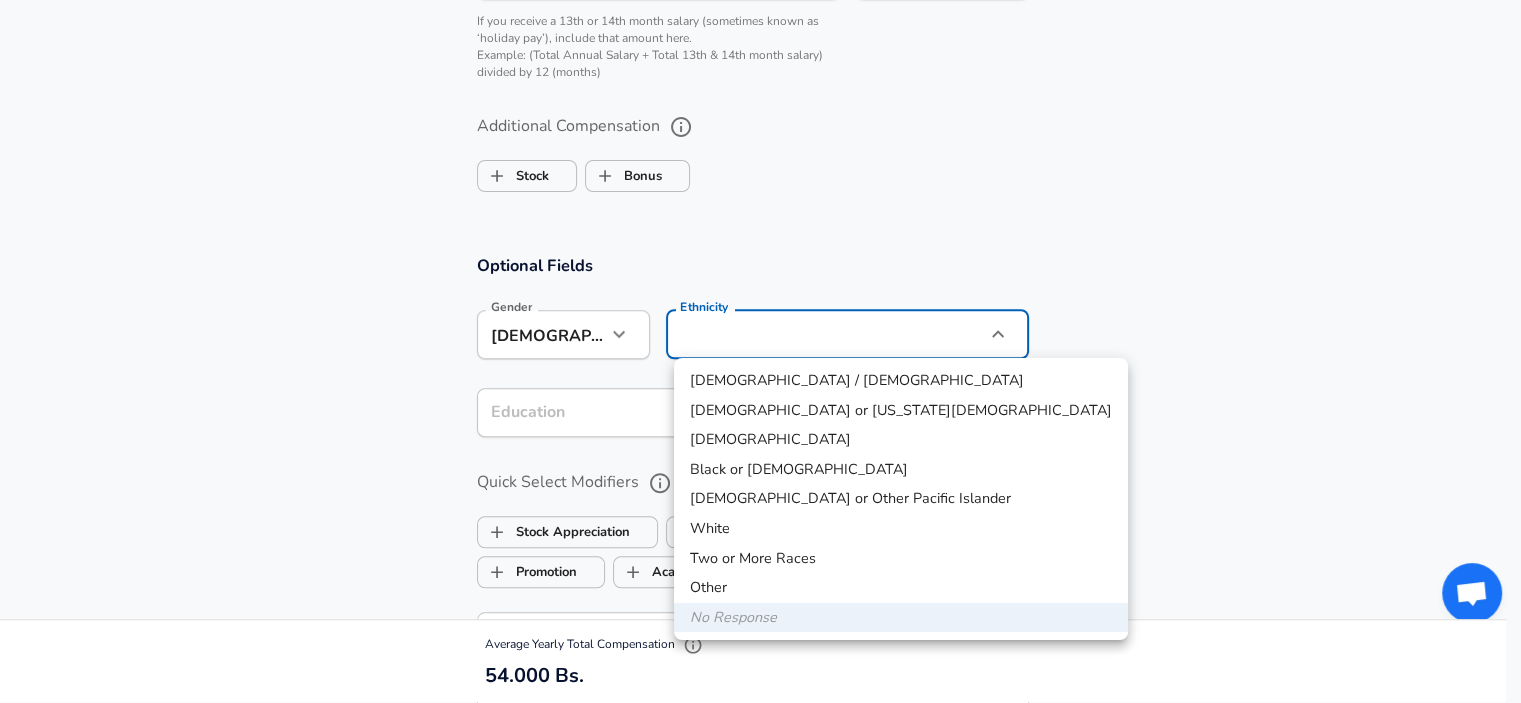 click on "Restart Add Your Salary Upload your offer letter   to verify your submission Enhance Privacy and Anonymity No Automatically hides specific fields until there are enough submissions to safely display the full details.   More Details Based on your submission and the data points that we have already collected, we will automatically hide and anonymize specific fields if there aren't enough data points to remain sufficiently anonymous. Company & Title Information   Enter the company you received your offer from Company Sintesis Company   Select the title that closest resembles your official title. This should be similar to the title that was present on your offer letter. Title Business Intelligence Analyst Title Job Family Business Analyst Job Family Specialization Specialization   Your level on the career ladder. e.g. L3 or Senior Product Manager or Principal Engineer or Distinguished Engineer Level L3 Level Work Experience and Location These compensation details are from the perspective of a: New Offer Employee" at bounding box center (760, -1209) 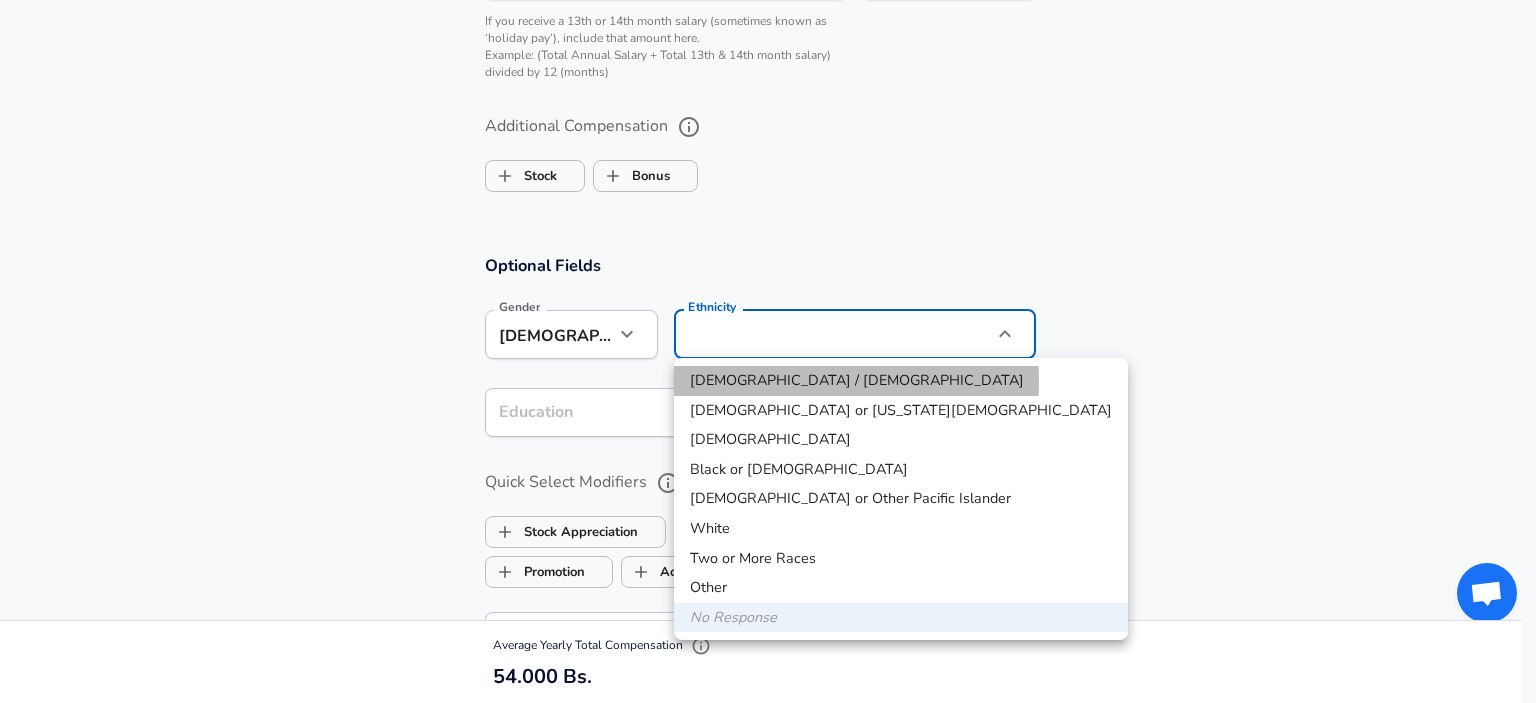 click on "[DEMOGRAPHIC_DATA] / [DEMOGRAPHIC_DATA]" at bounding box center [901, 381] 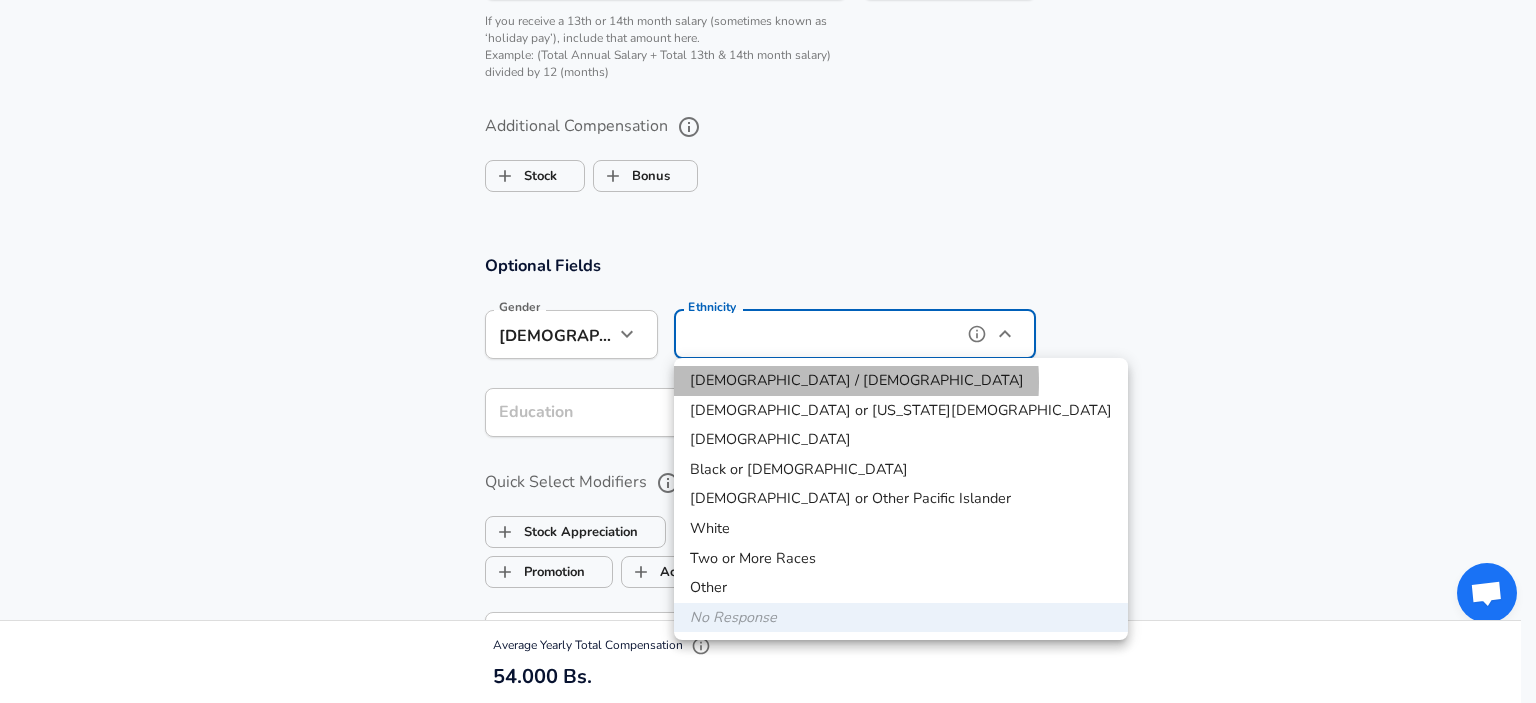 type on "[DEMOGRAPHIC_DATA] / [DEMOGRAPHIC_DATA]" 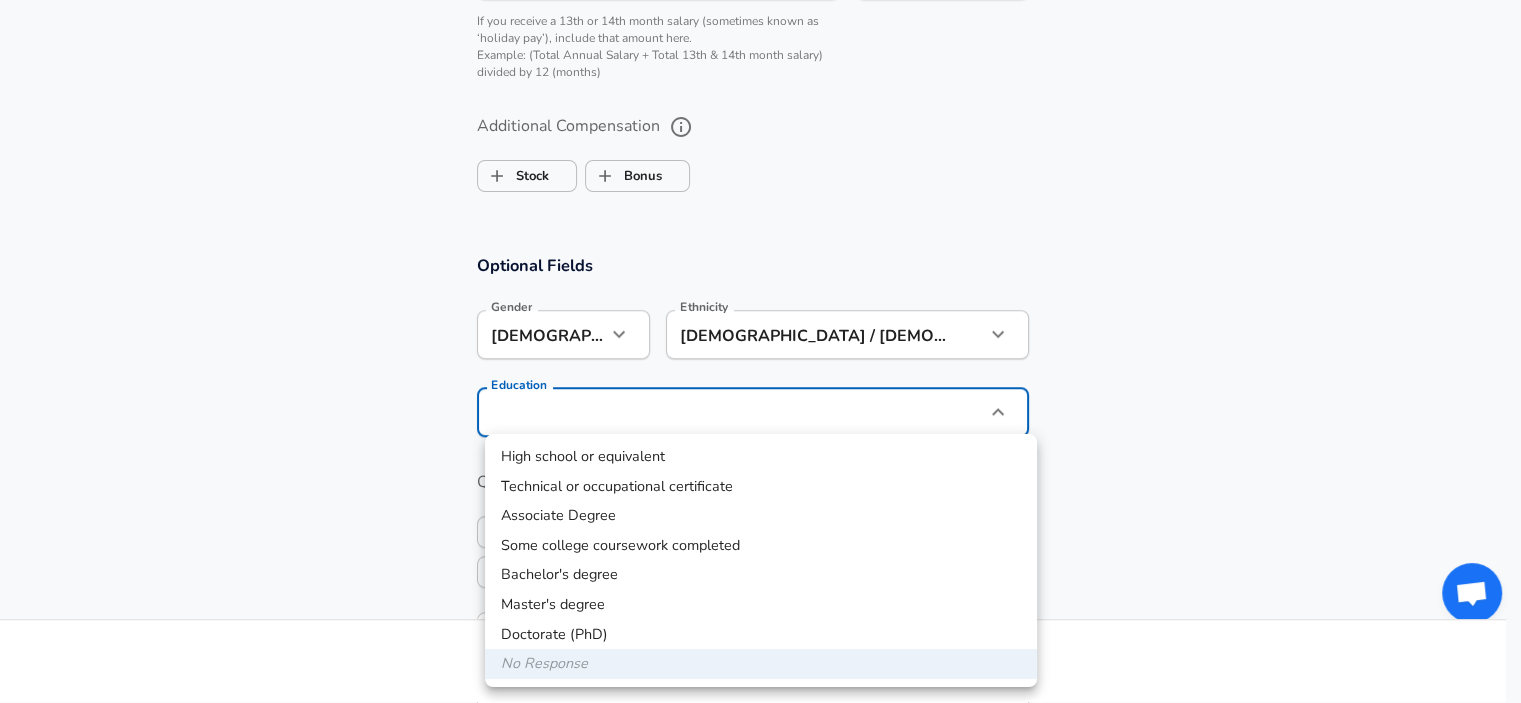 click on "Restart Add Your Salary Upload your offer letter   to verify your submission Enhance Privacy and Anonymity No Automatically hides specific fields until there are enough submissions to safely display the full details.   More Details Based on your submission and the data points that we have already collected, we will automatically hide and anonymize specific fields if there aren't enough data points to remain sufficiently anonymous. Company & Title Information   Enter the company you received your offer from Company Sintesis Company   Select the title that closest resembles your official title. This should be similar to the title that was present on your offer letter. Title Business Intelligence Analyst Title Job Family Business Analyst Job Family Specialization Specialization   Your level on the career ladder. e.g. L3 or Senior Product Manager or Principal Engineer or Distinguished Engineer Level L3 Level Work Experience and Location These compensation details are from the perspective of a: New Offer Employee" at bounding box center [760, -1209] 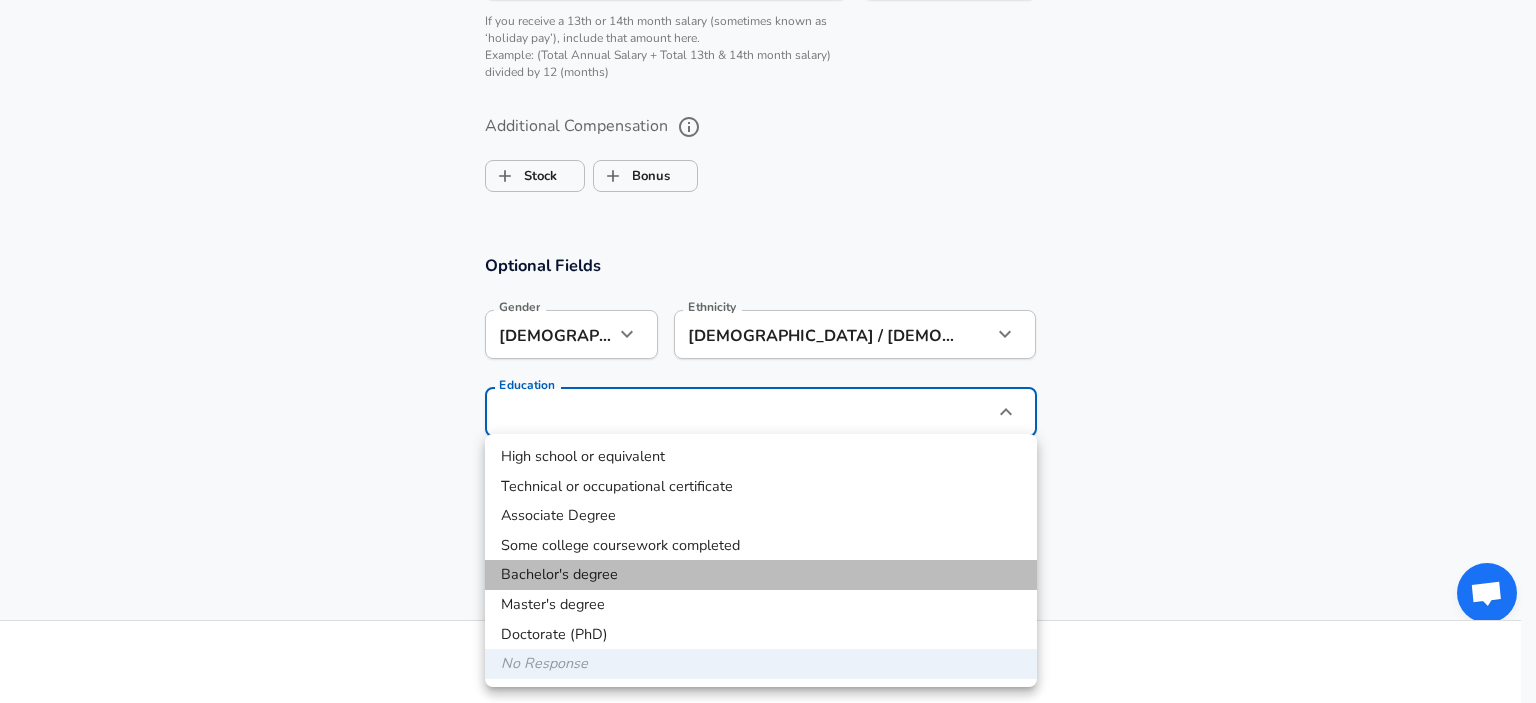 click on "Bachelor's degree" at bounding box center (761, 575) 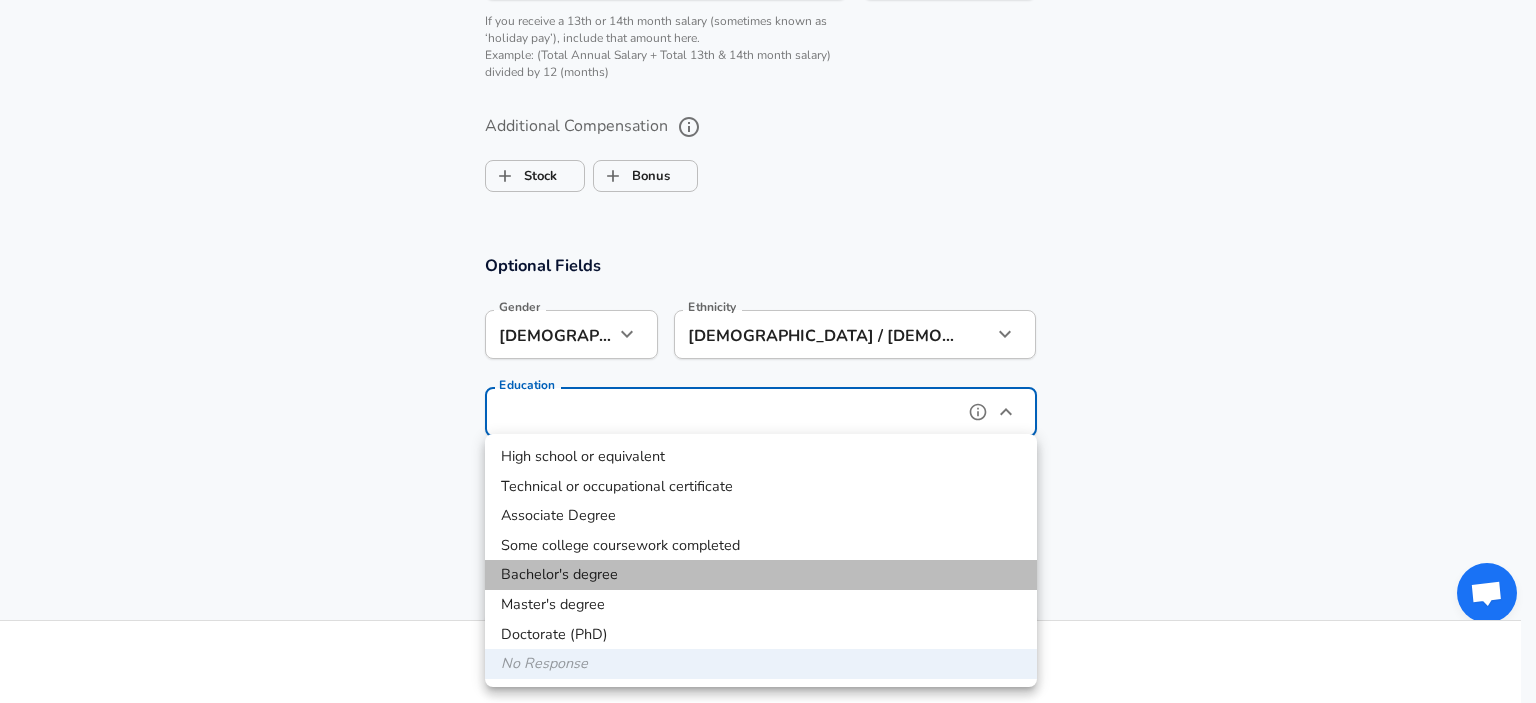 type on "Bachelors degree" 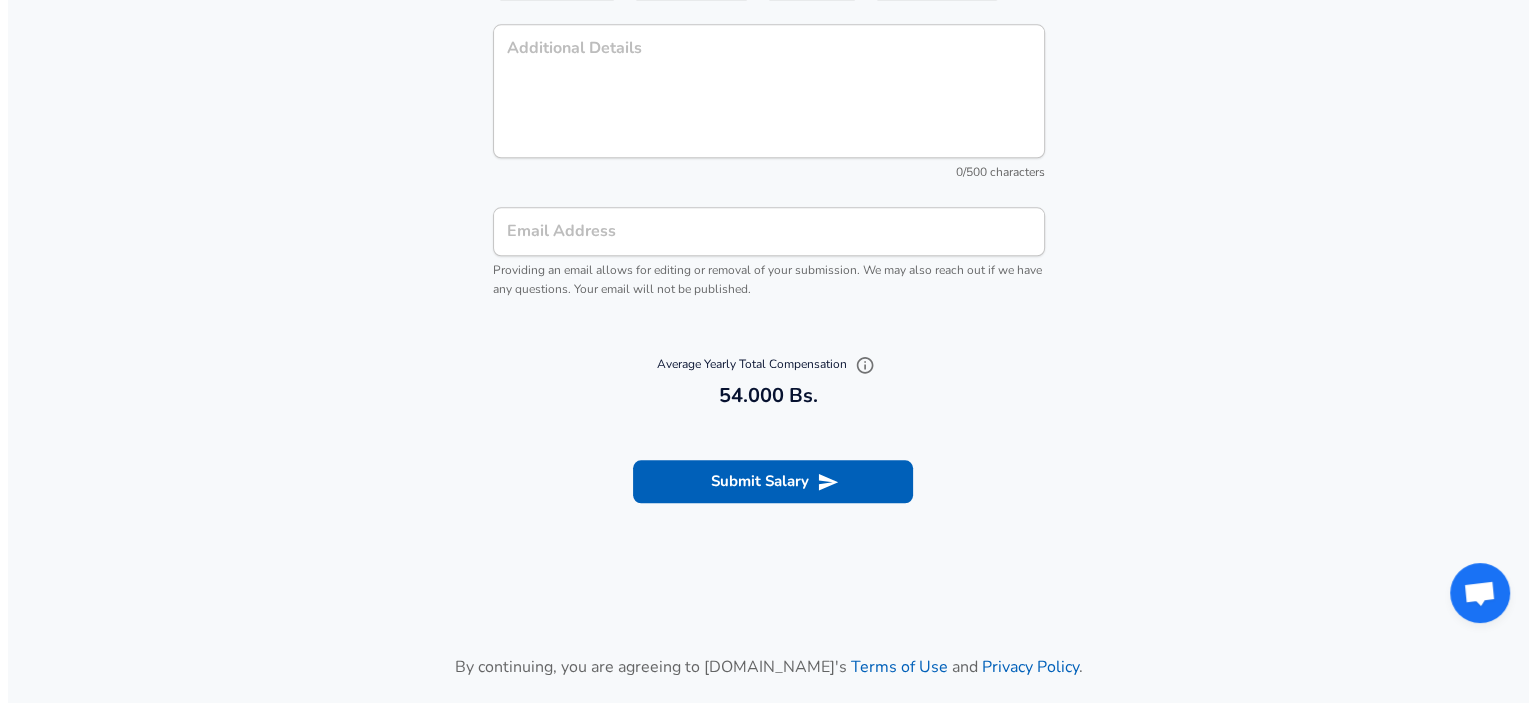 scroll, scrollTop: 2260, scrollLeft: 0, axis: vertical 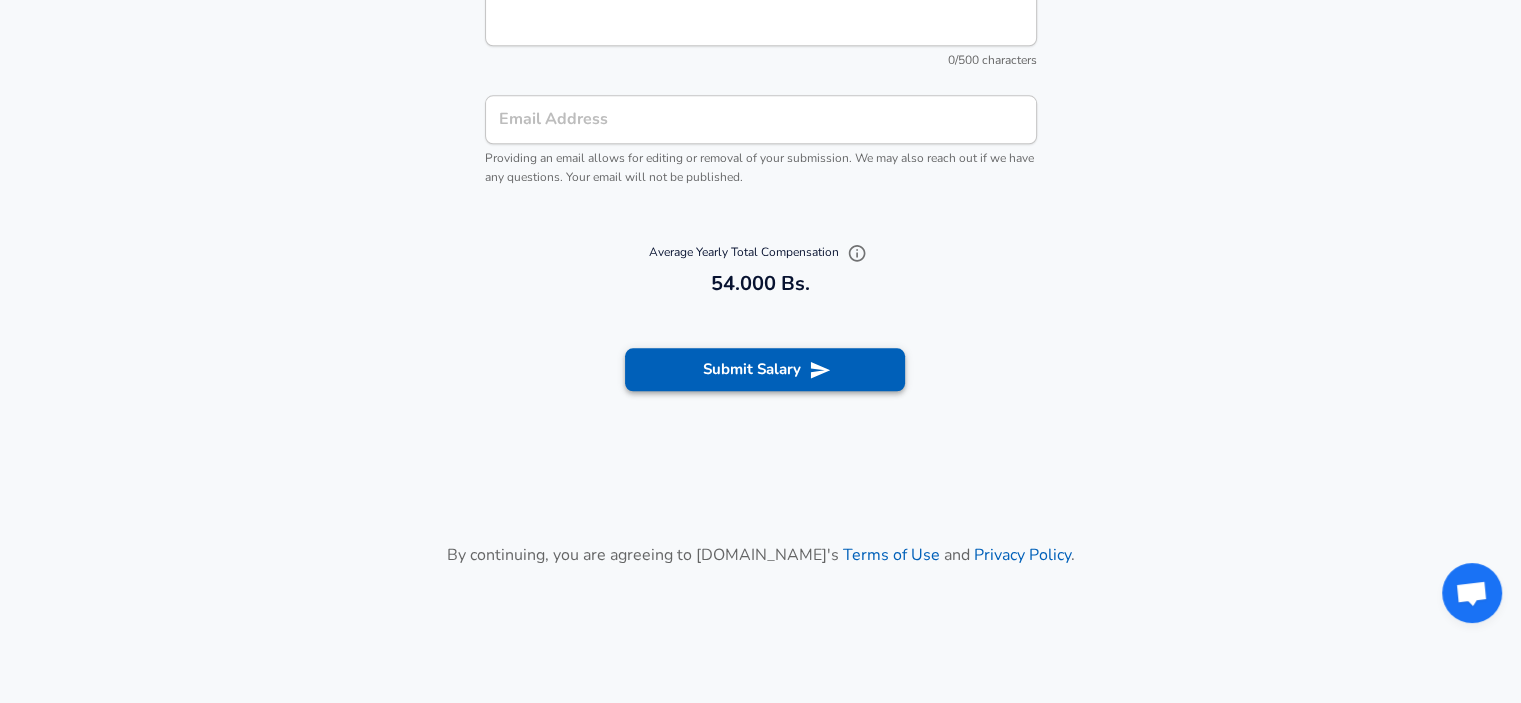 click 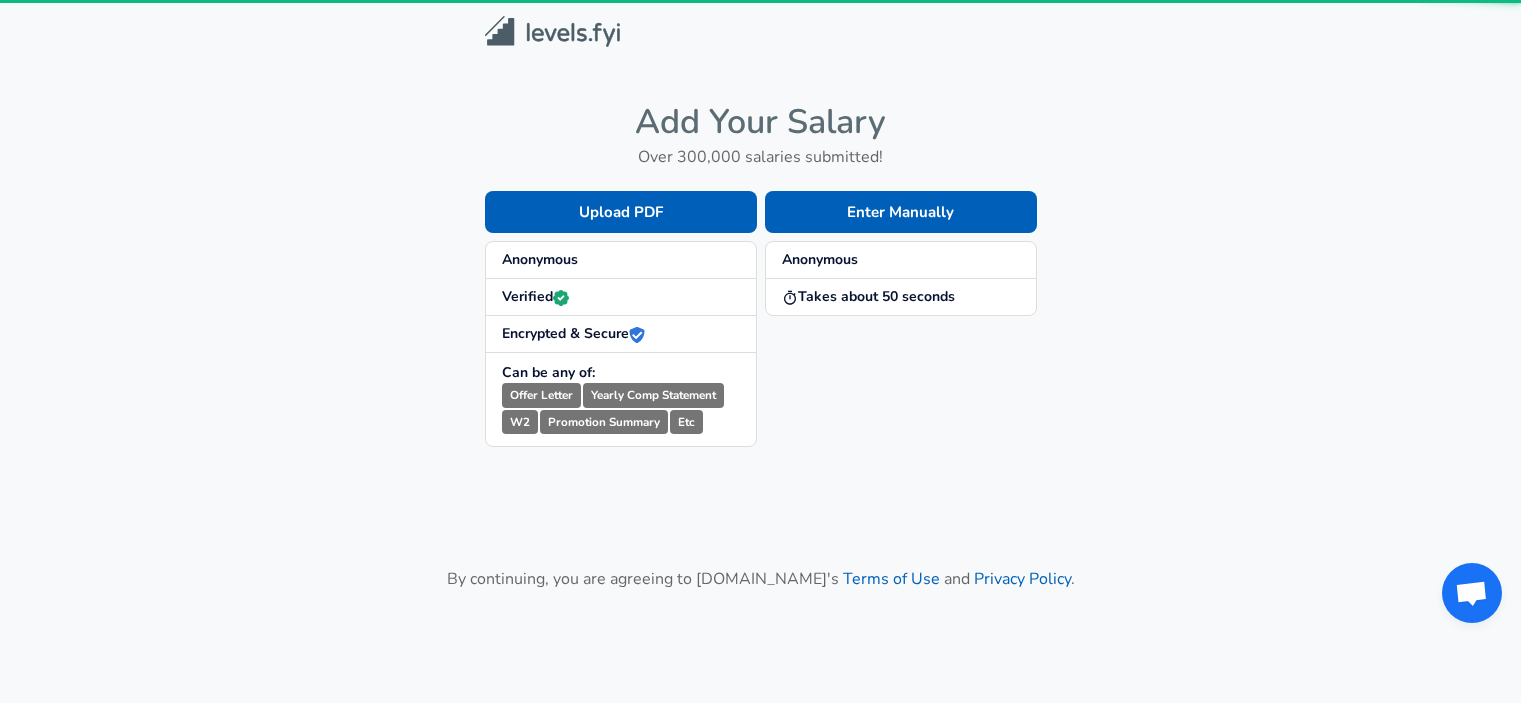 scroll, scrollTop: 0, scrollLeft: 0, axis: both 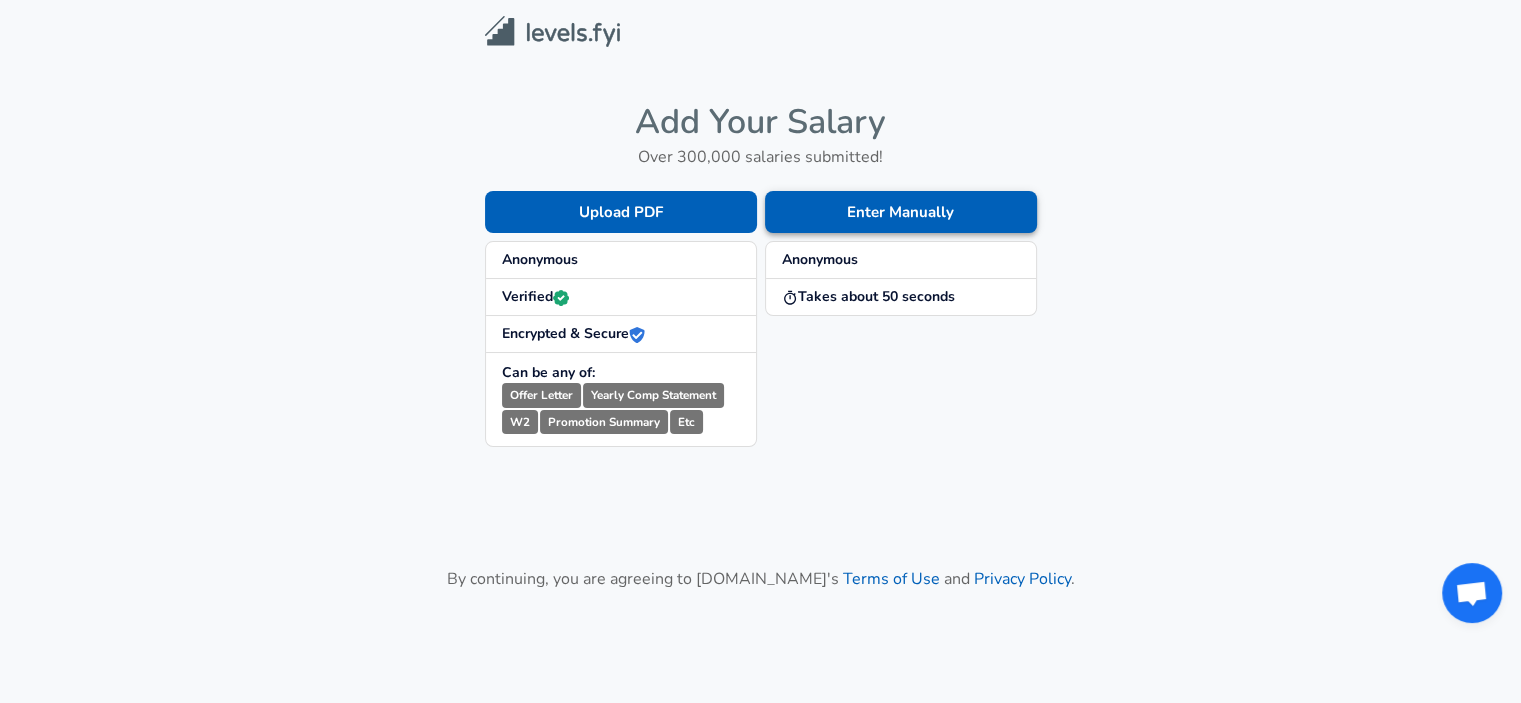 click on "Enter Manually" at bounding box center [901, 212] 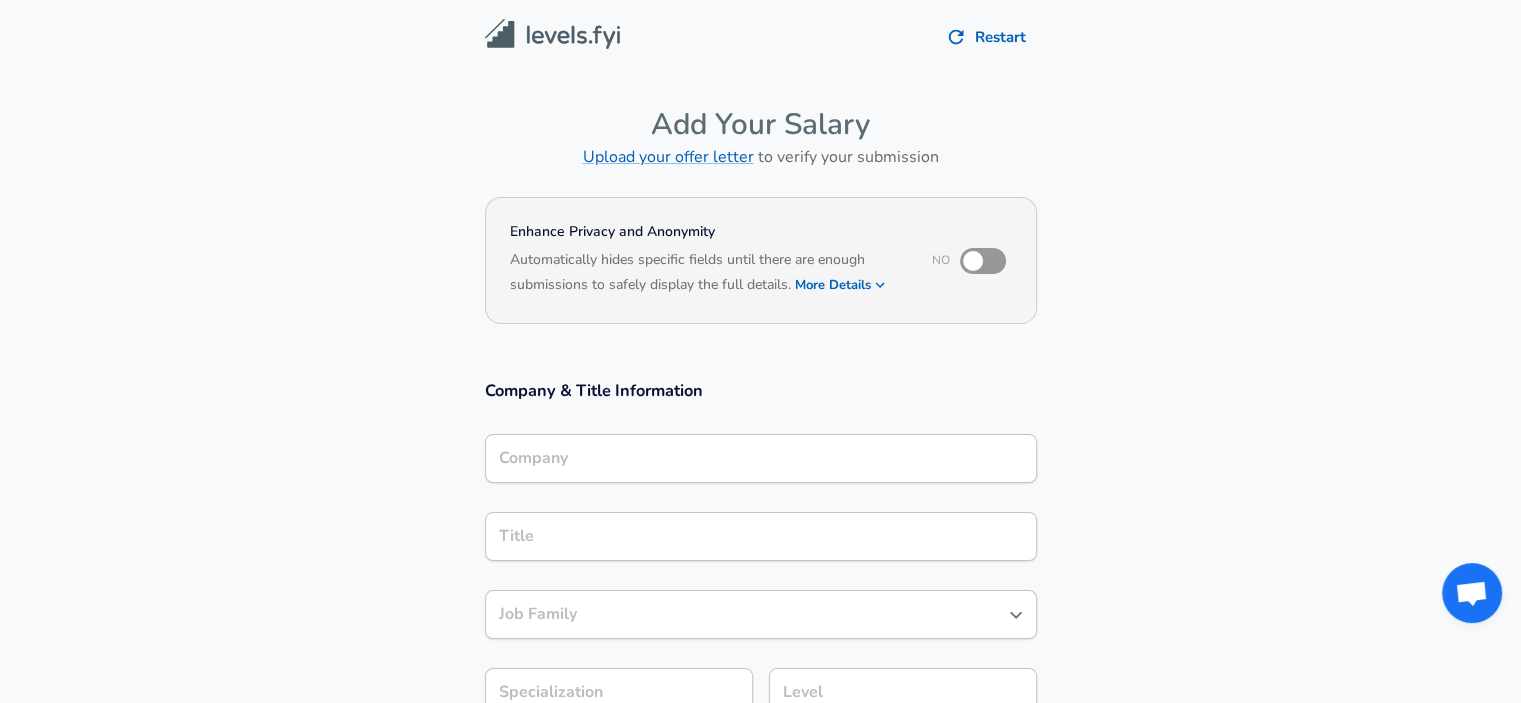 click on "Restart" at bounding box center [987, 37] 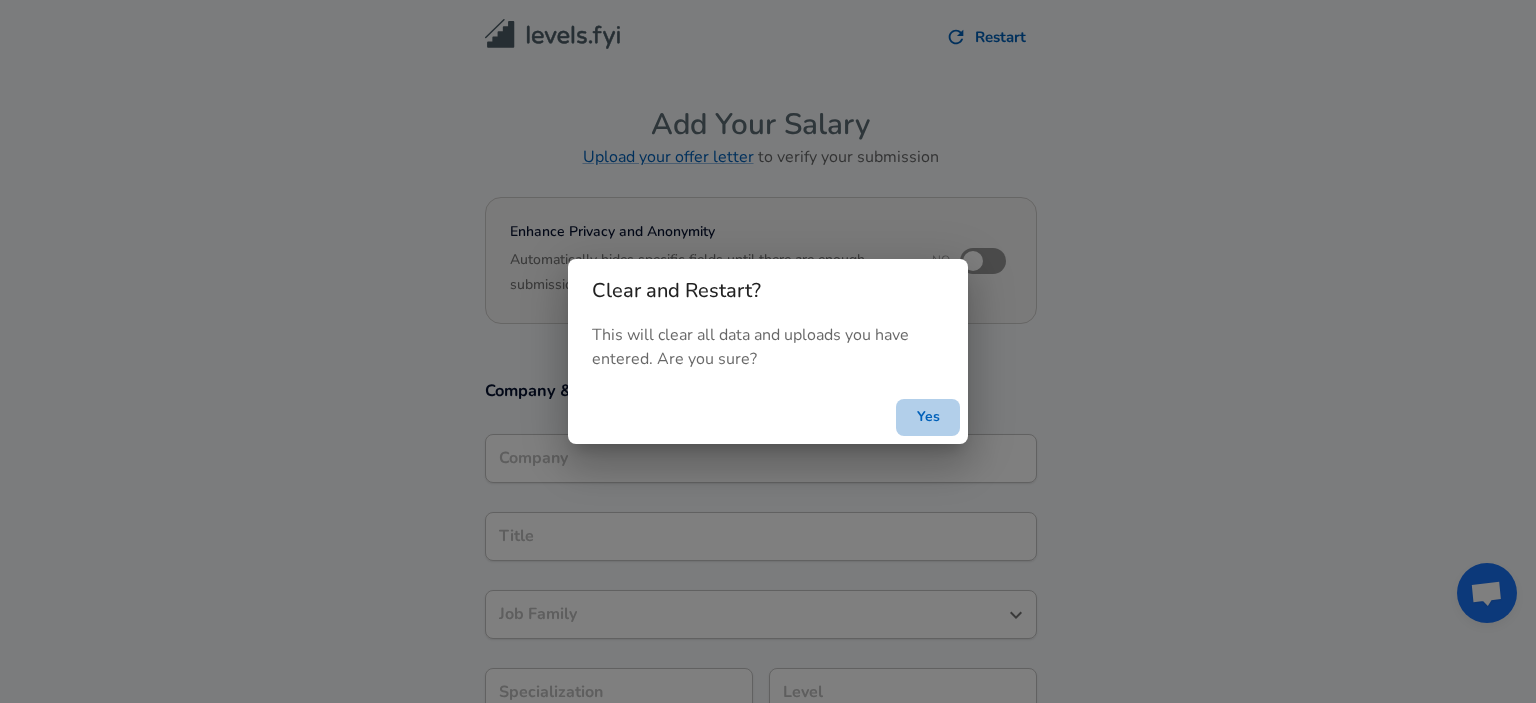 click on "Yes" at bounding box center [928, 417] 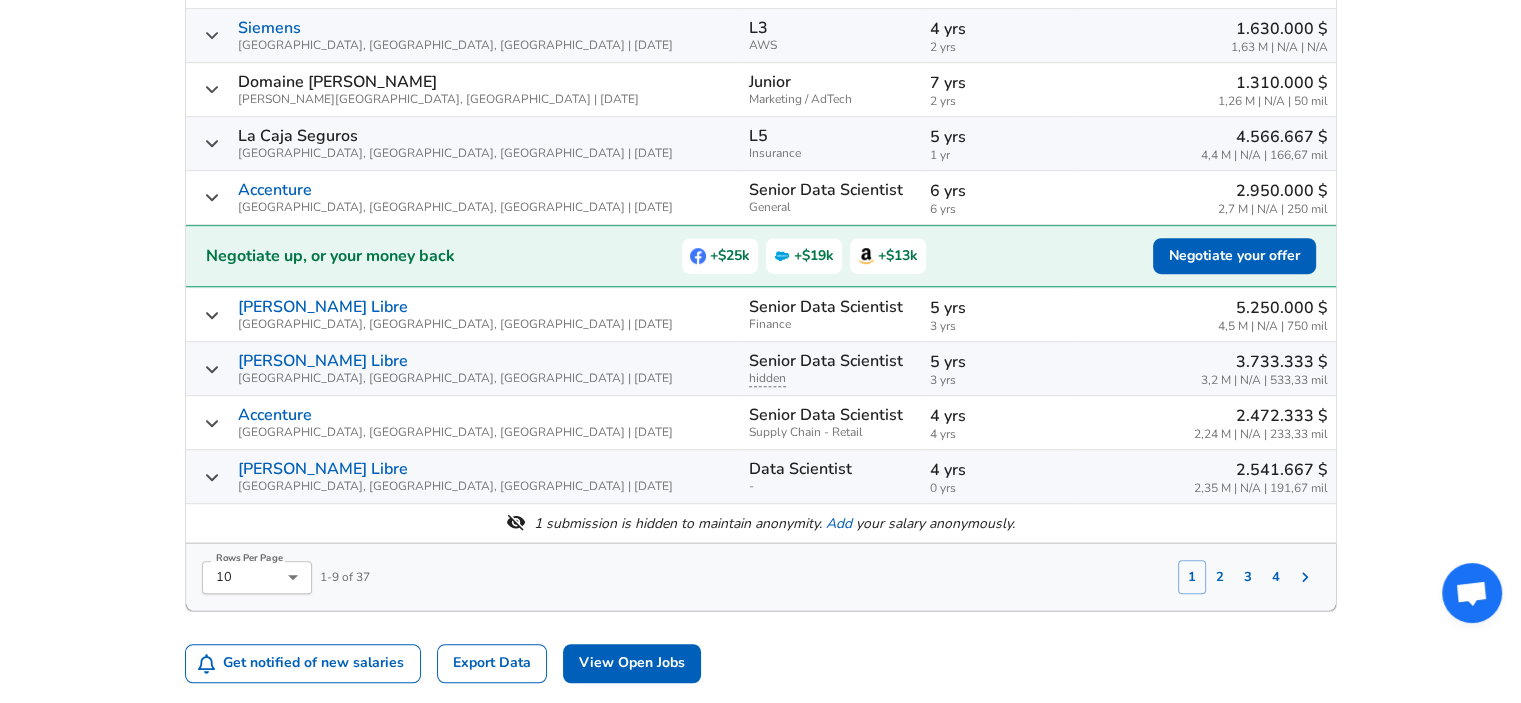 scroll, scrollTop: 1200, scrollLeft: 0, axis: vertical 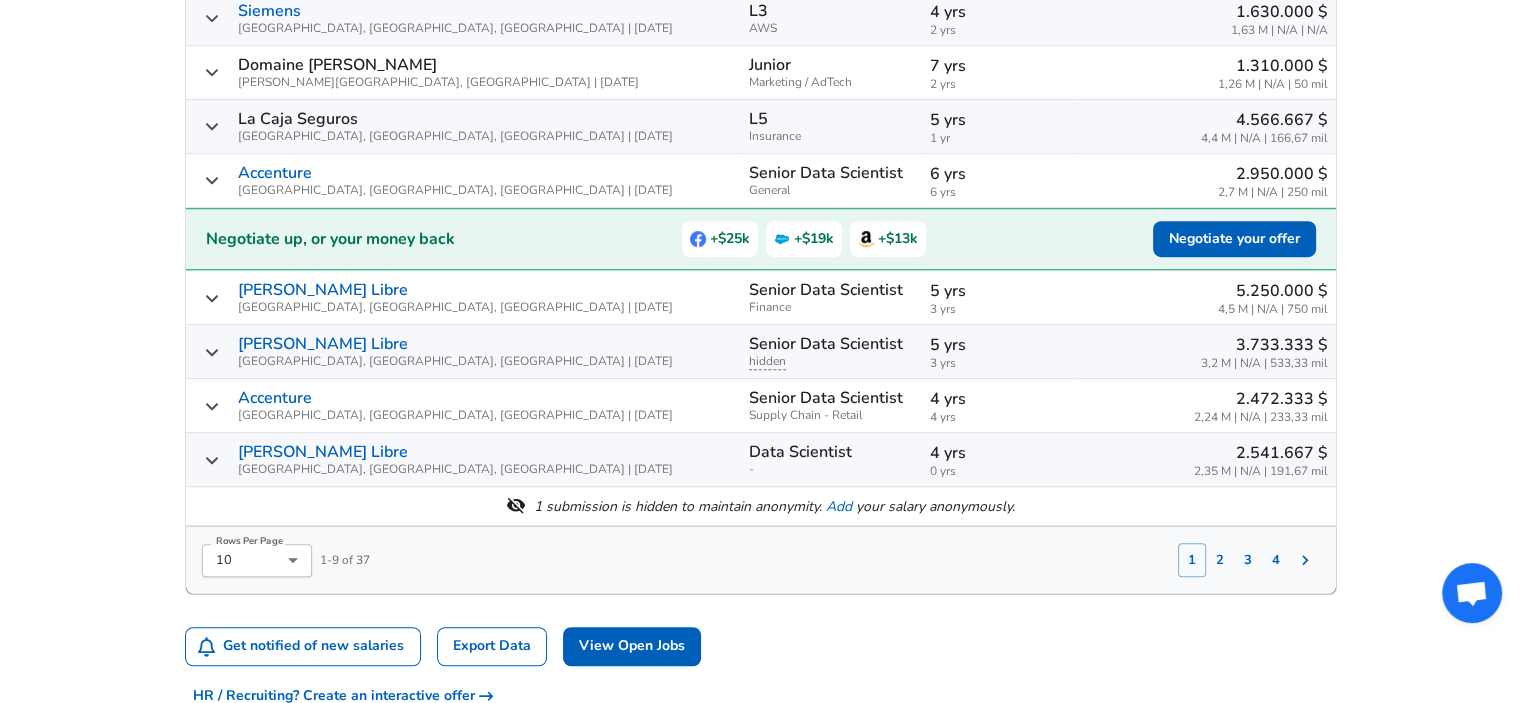 click on "2" at bounding box center (1220, 560) 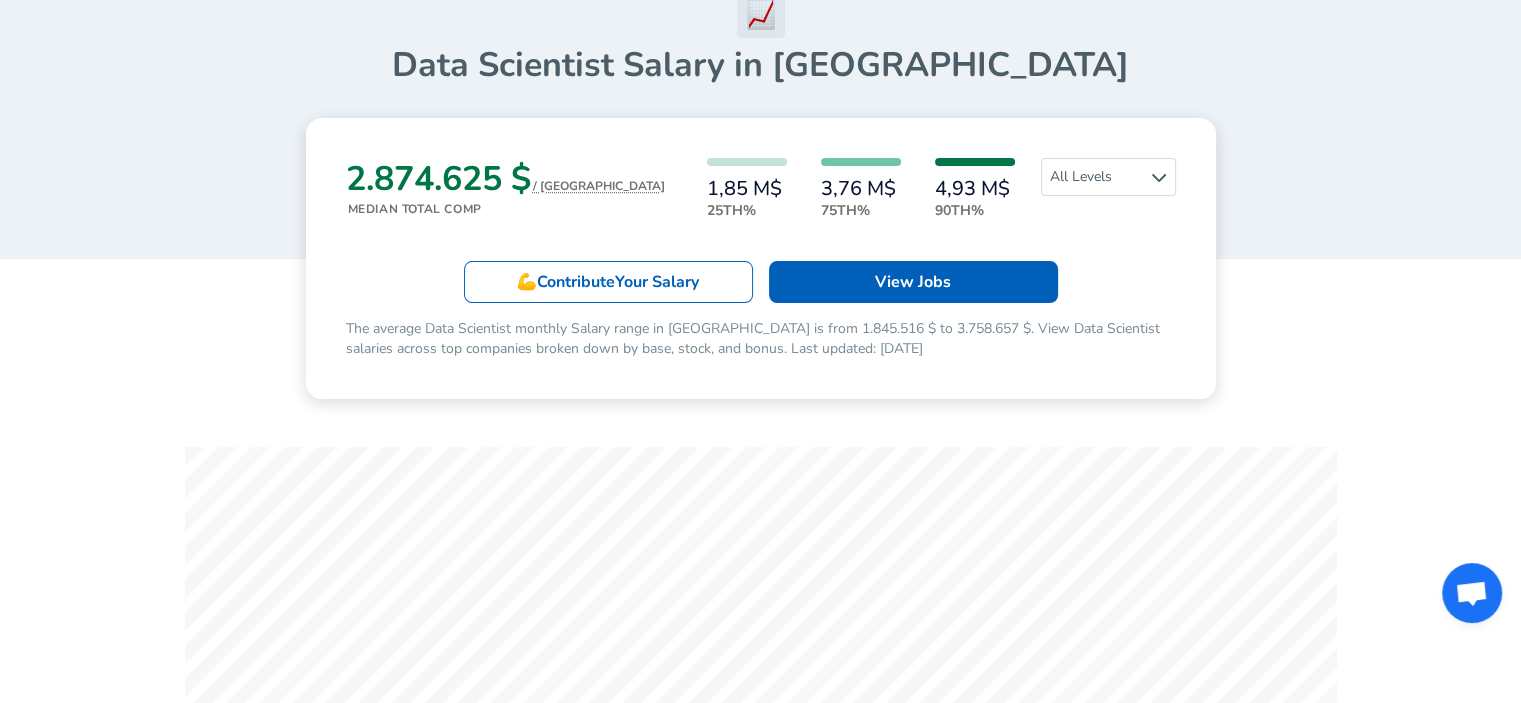 scroll, scrollTop: 0, scrollLeft: 0, axis: both 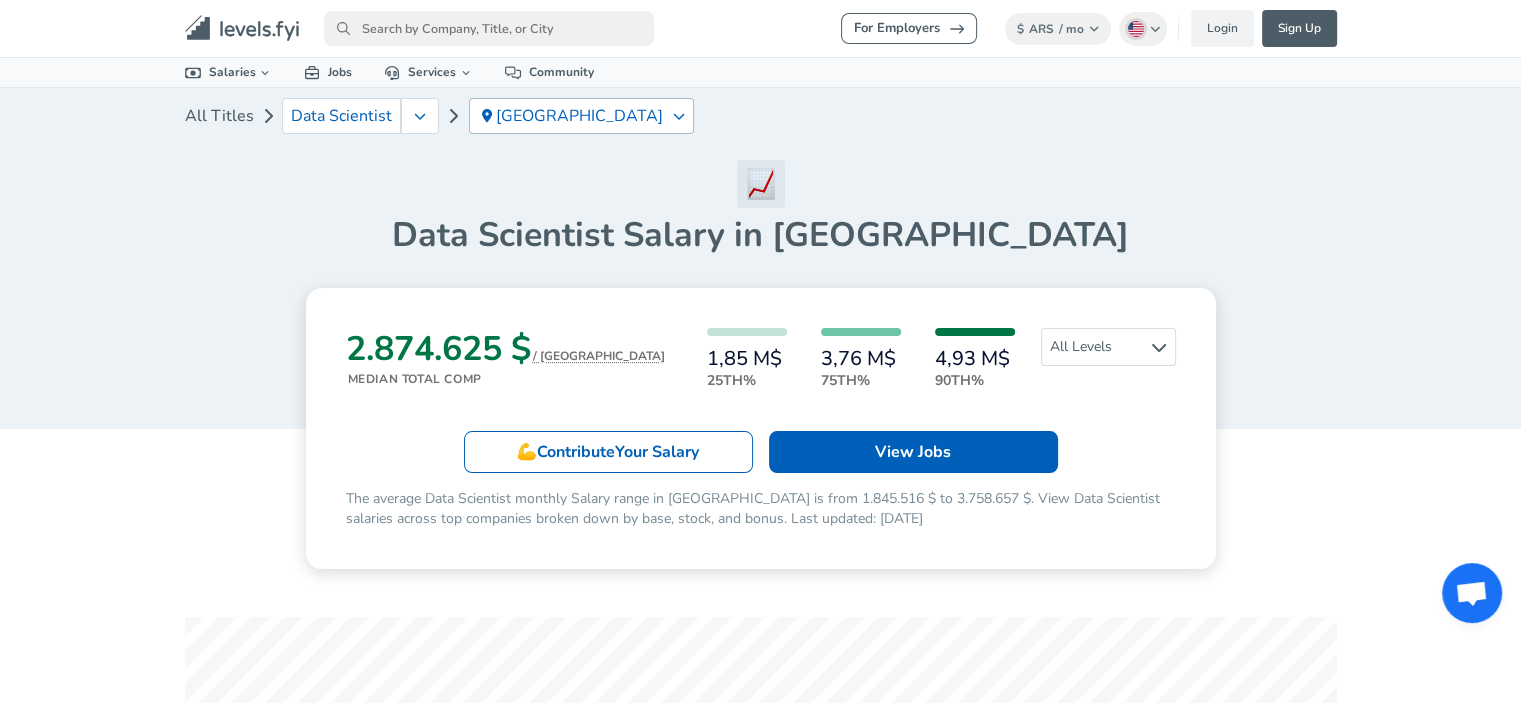 click 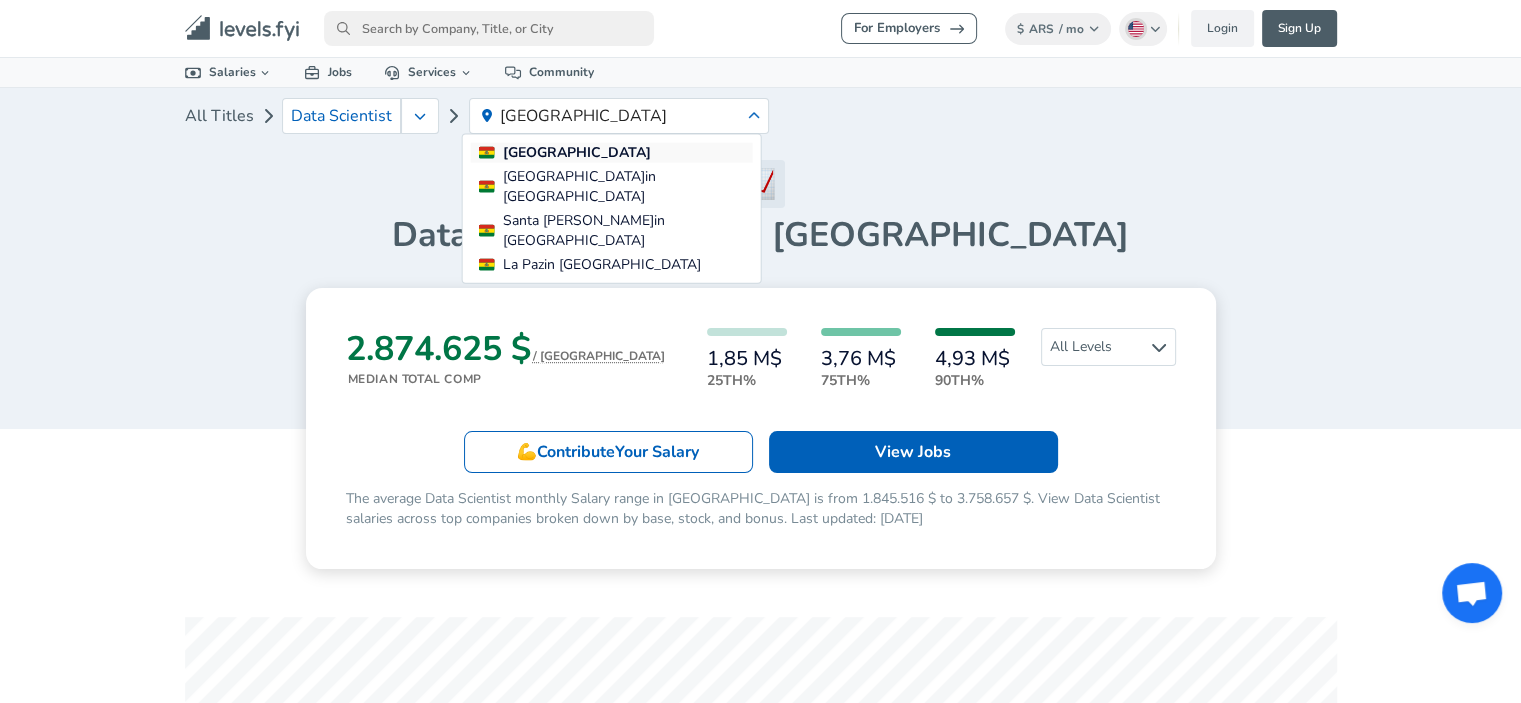 type on "Bolivia" 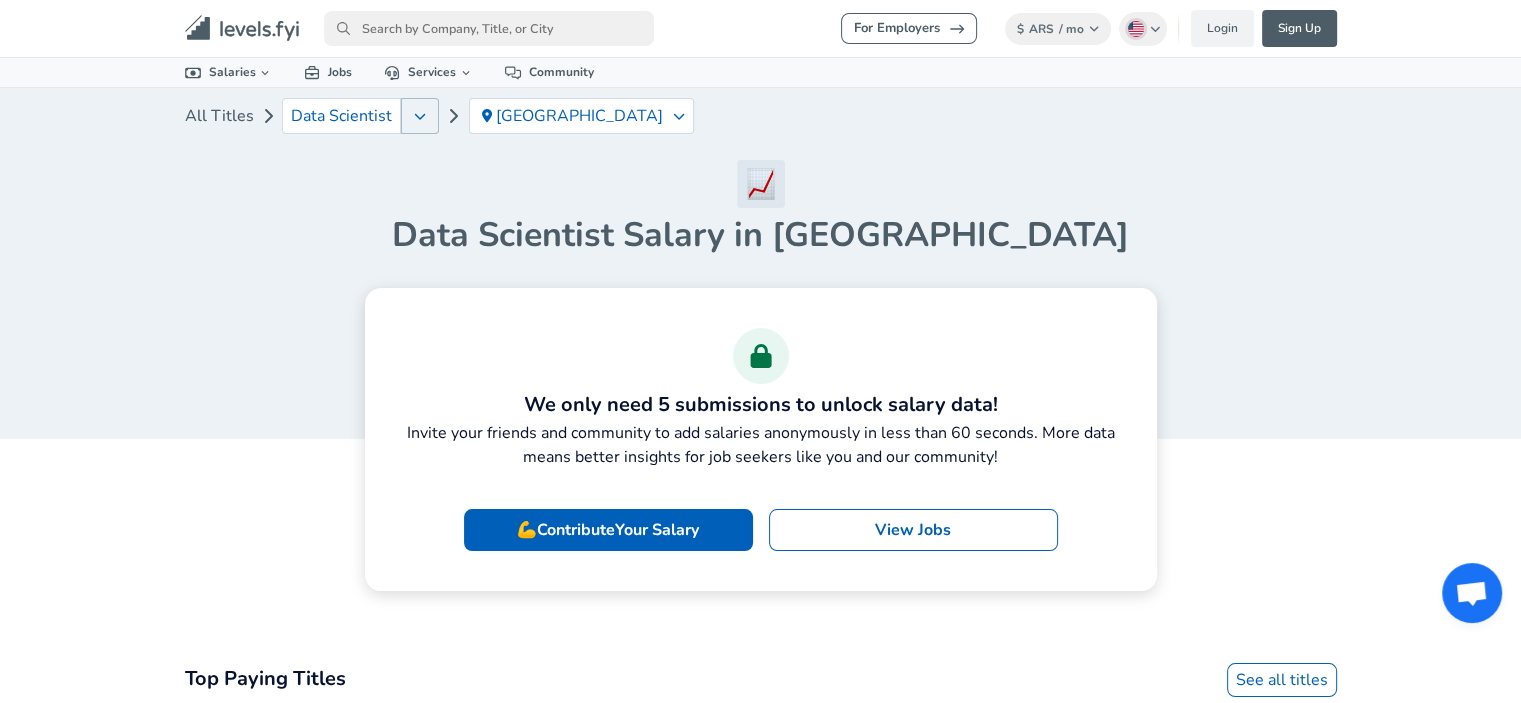 click at bounding box center [420, 116] 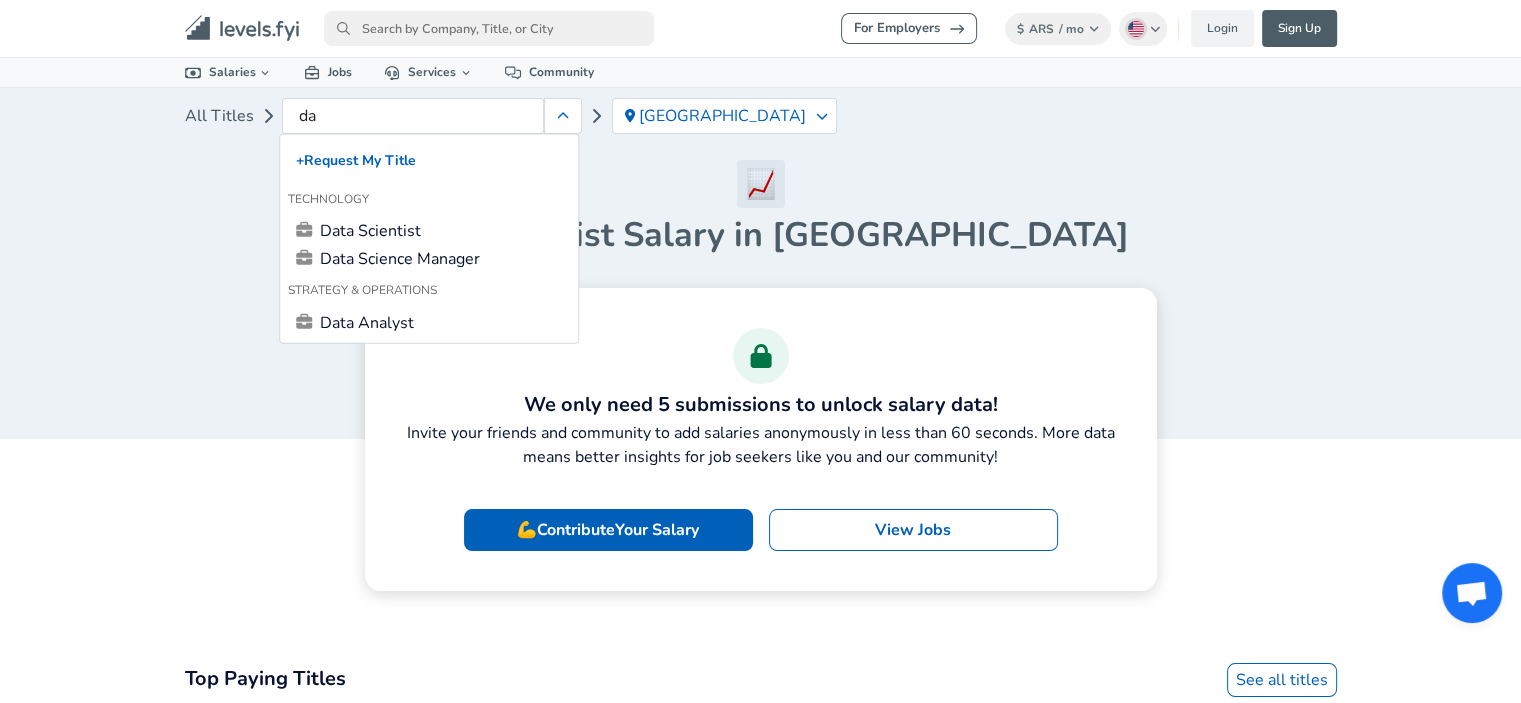 scroll, scrollTop: 0, scrollLeft: 0, axis: both 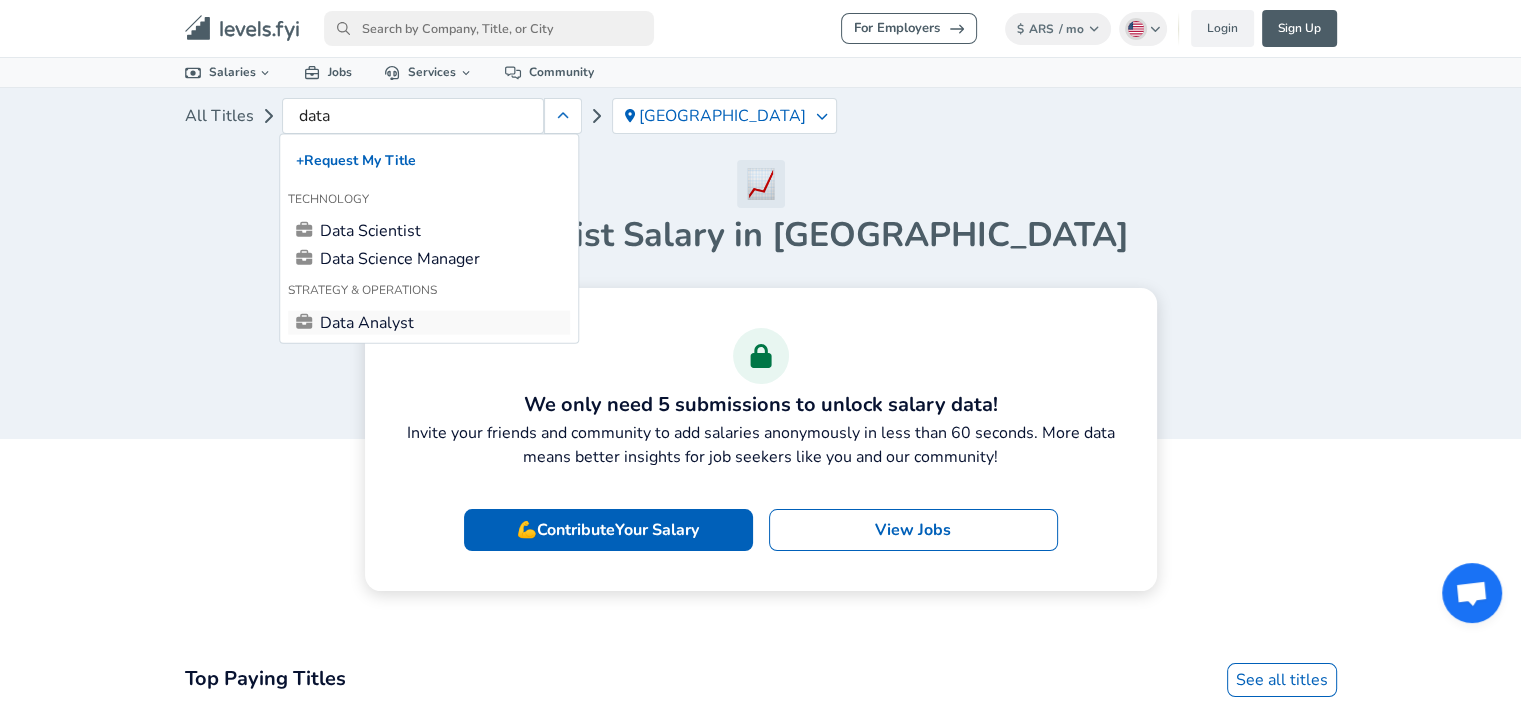 type on "data" 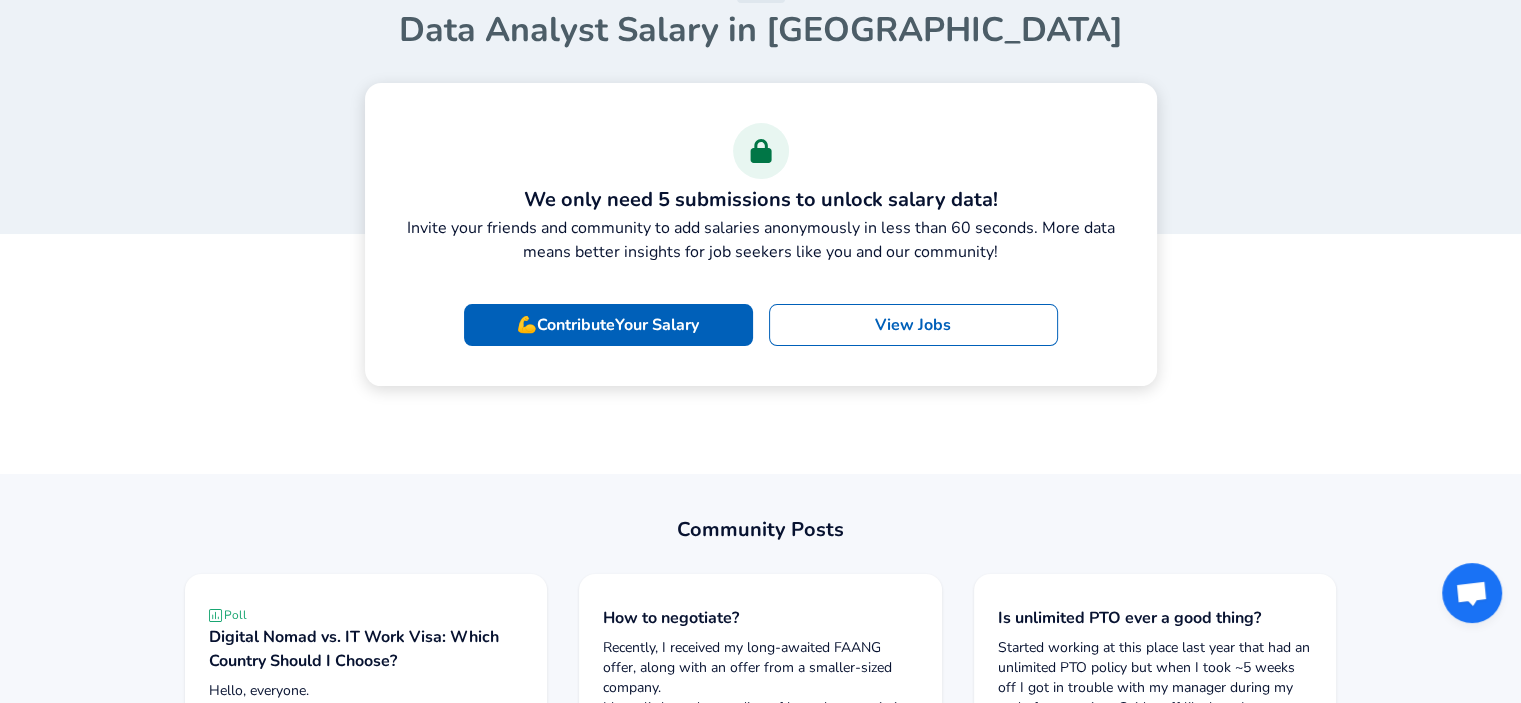 scroll, scrollTop: 0, scrollLeft: 0, axis: both 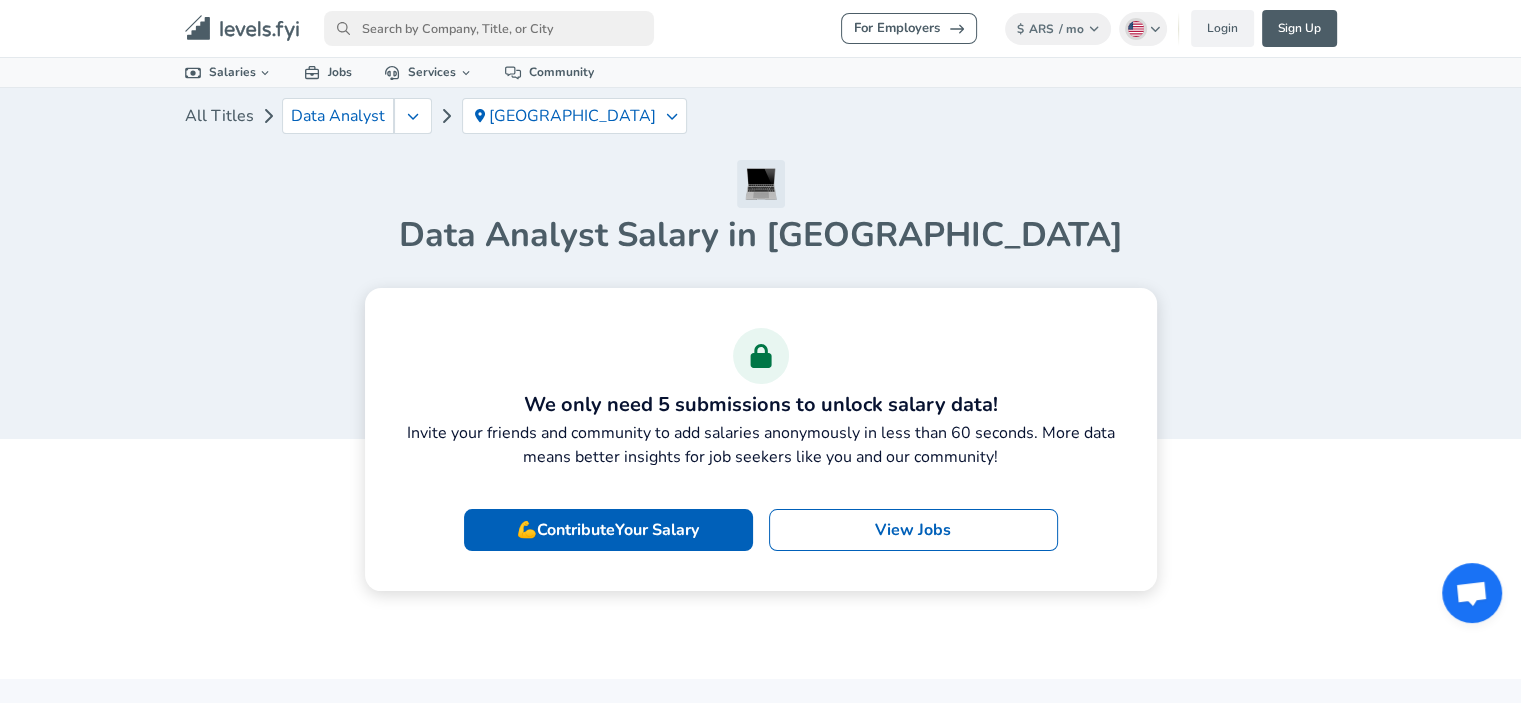click at bounding box center [489, 28] 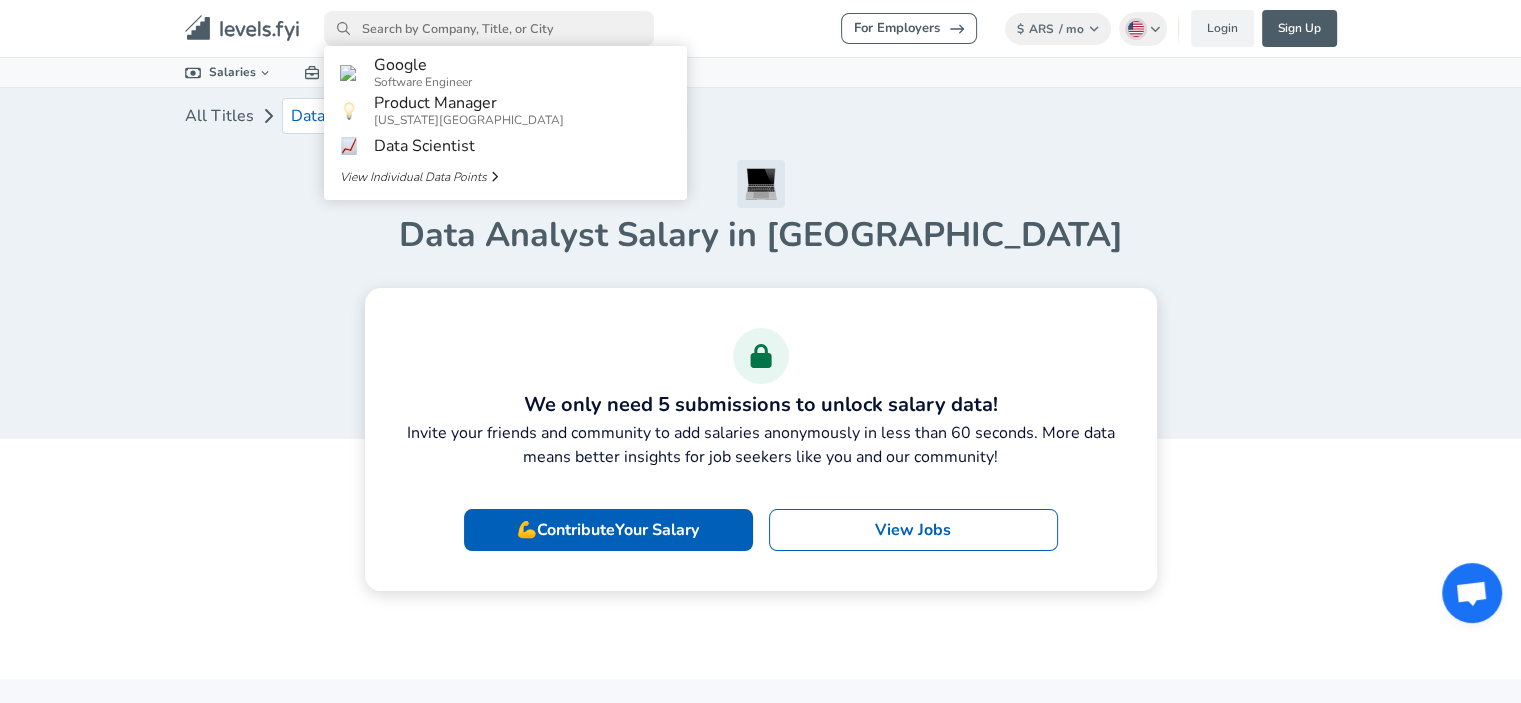 click on "For Employers $ ARS / mo Change English (US) Change Login Sign Up All Data By Location By Company By Title Salary Calculator Chart Visualizations Verified Salaries Internships Negotiation Support Compare Benefits Who's Hiring 2024 Pay Report Top Paying Companies Integrate Blog Press Google Software Engineer Product Manager New York City Area Data Scientist View Individual Data Points   Levels FYI Logo" at bounding box center (761, 28) 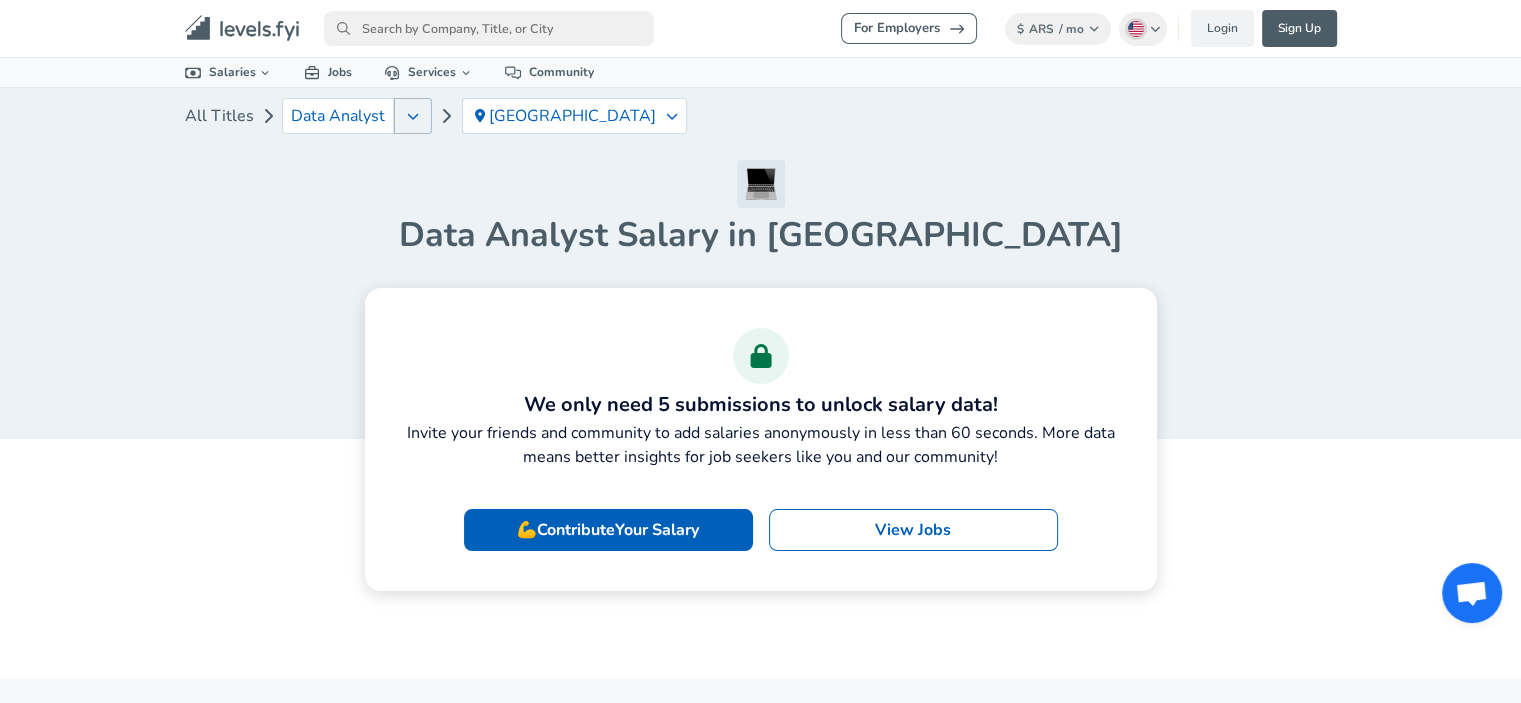 click at bounding box center (413, 116) 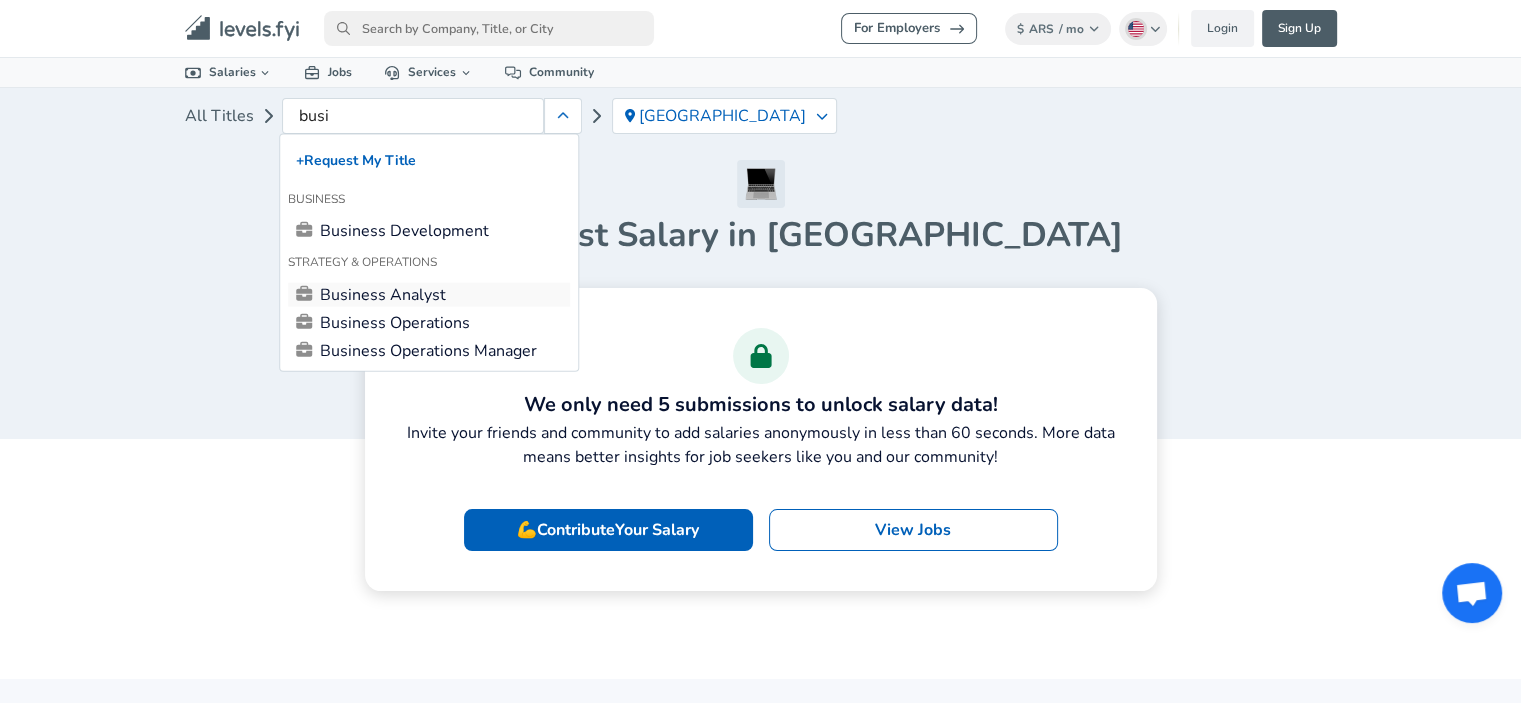 type on "busi" 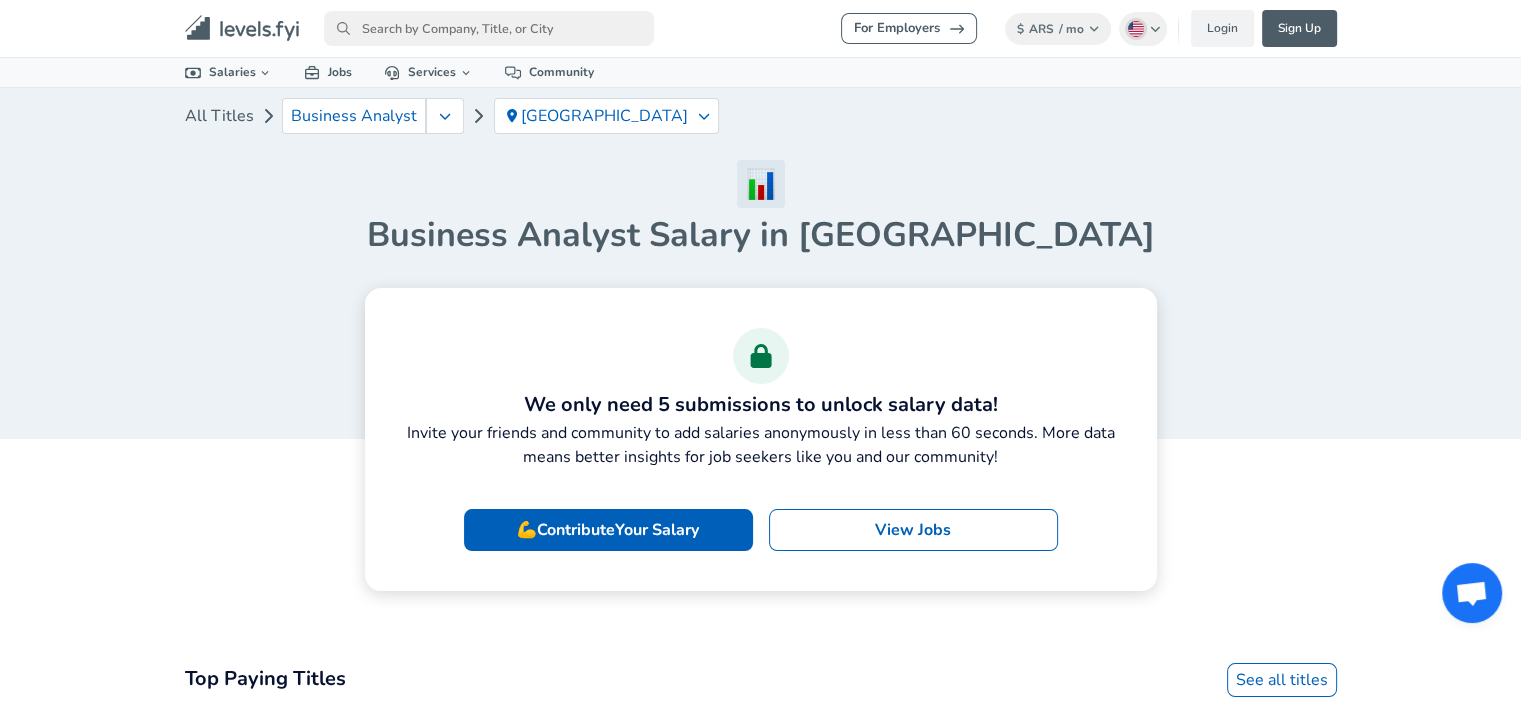 scroll, scrollTop: 0, scrollLeft: 0, axis: both 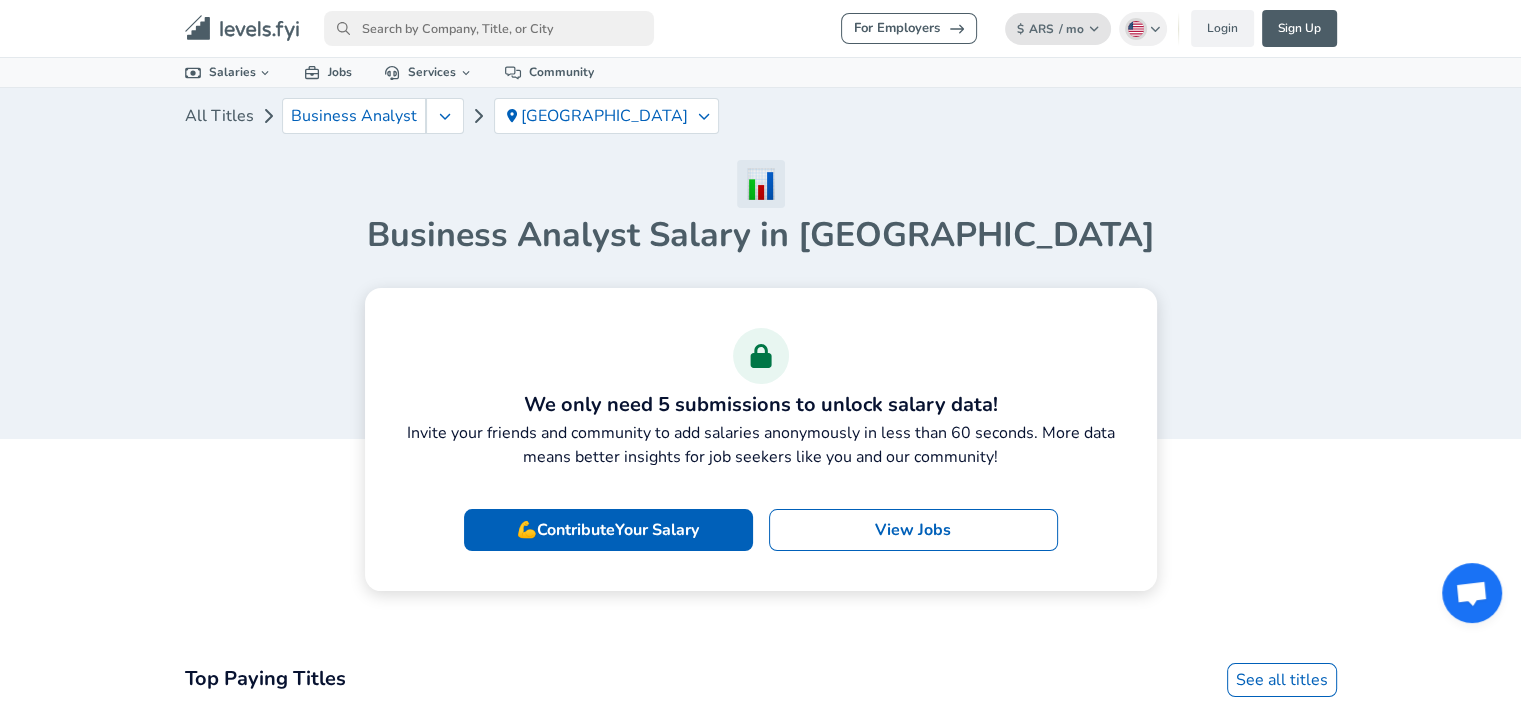 click 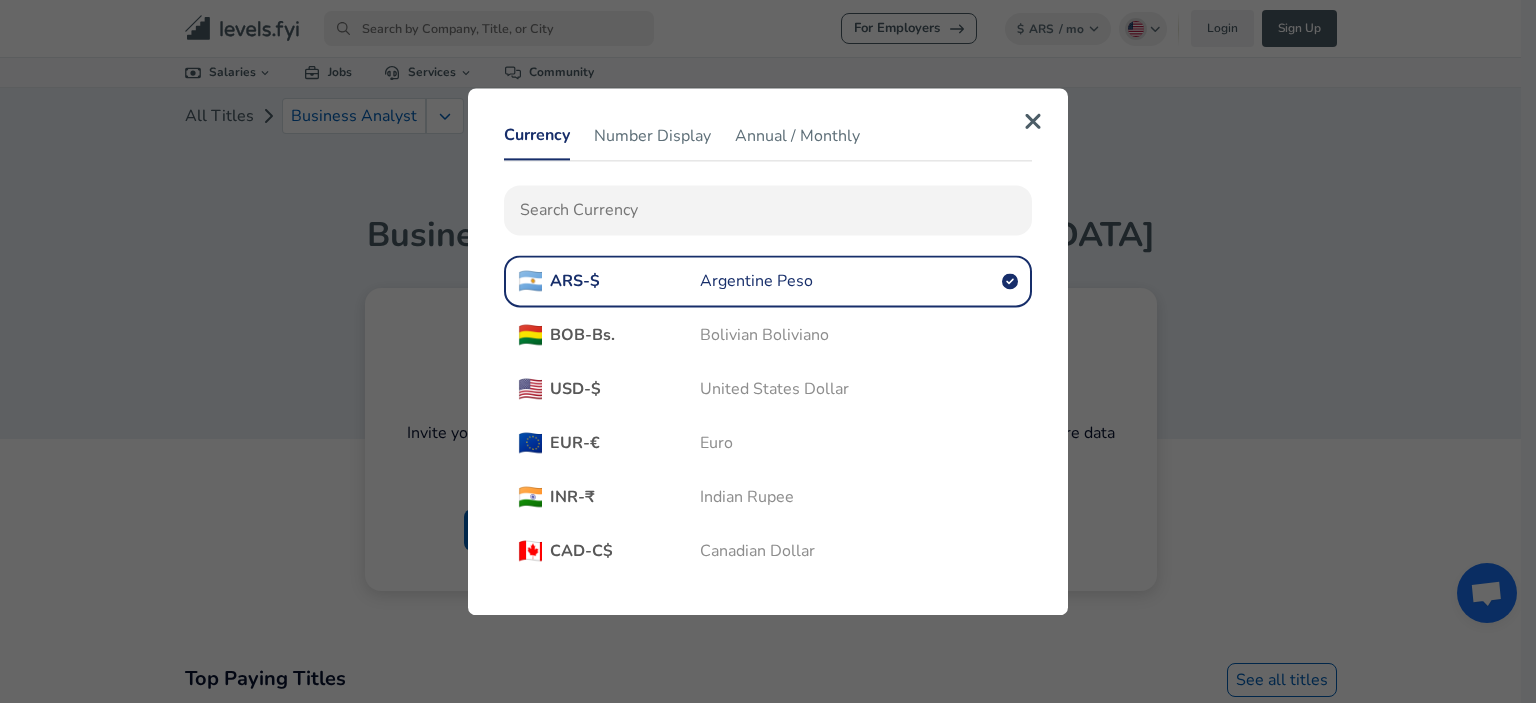 click on "🇧🇴 BOB  -  Bs. Bolivian Boliviano" at bounding box center (768, 335) 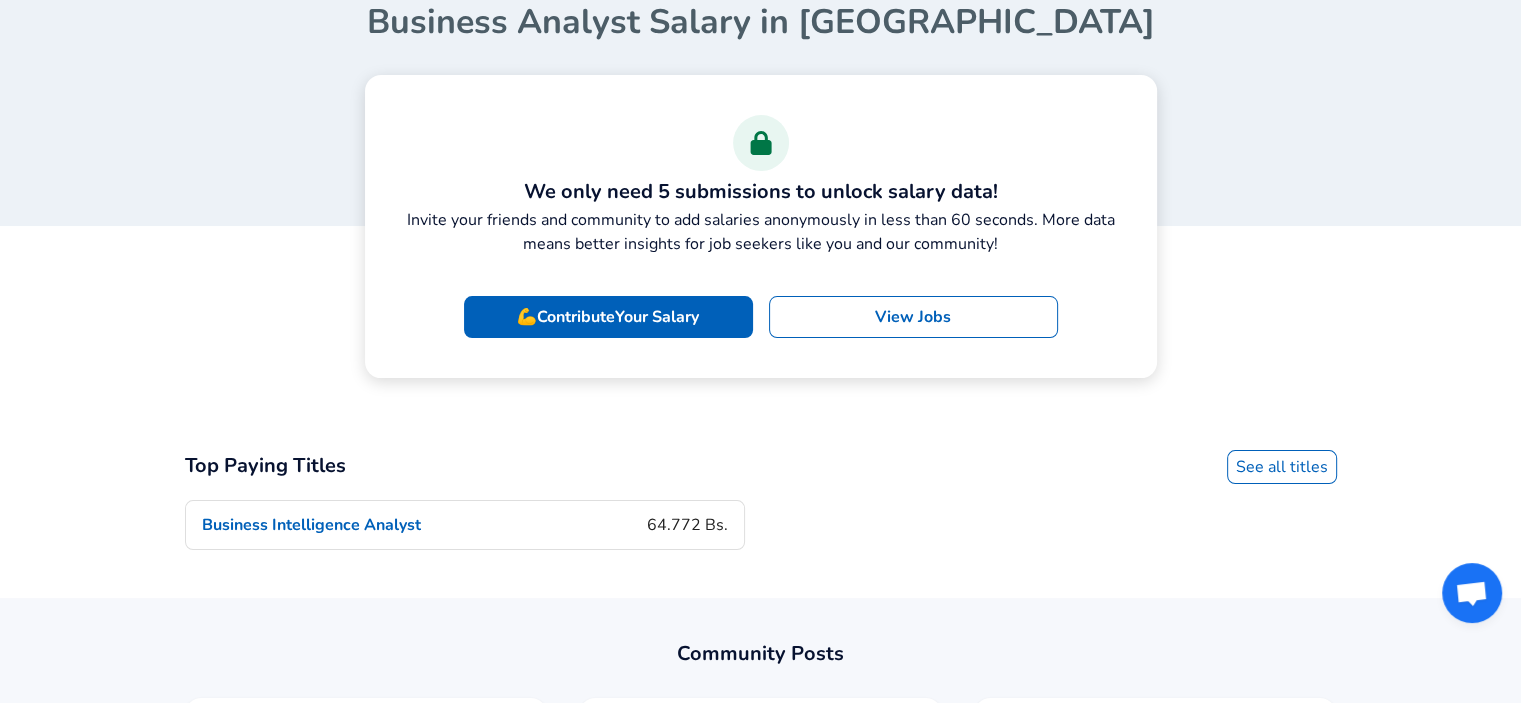 scroll, scrollTop: 300, scrollLeft: 0, axis: vertical 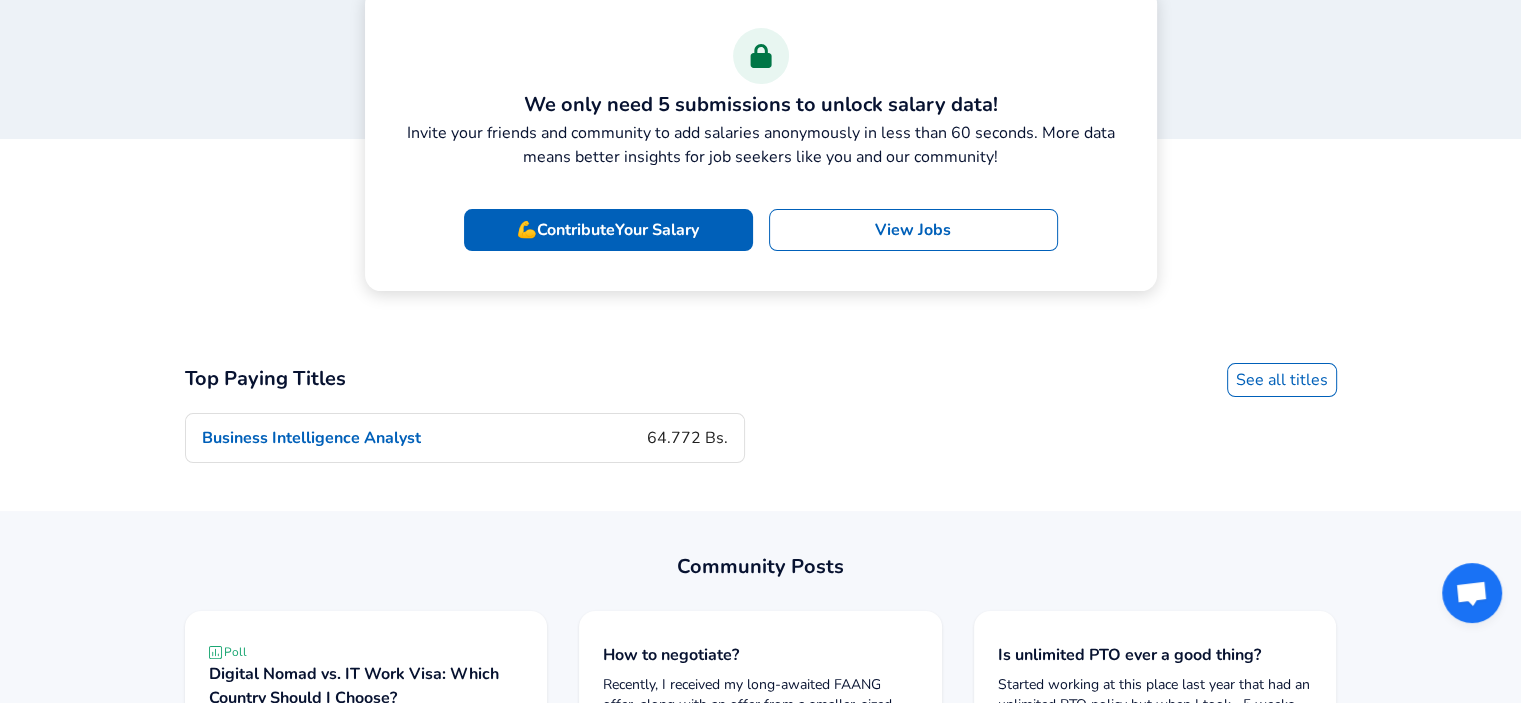 click on "Business Intelligence Analyst 64.772 Bs." at bounding box center (465, 438) 